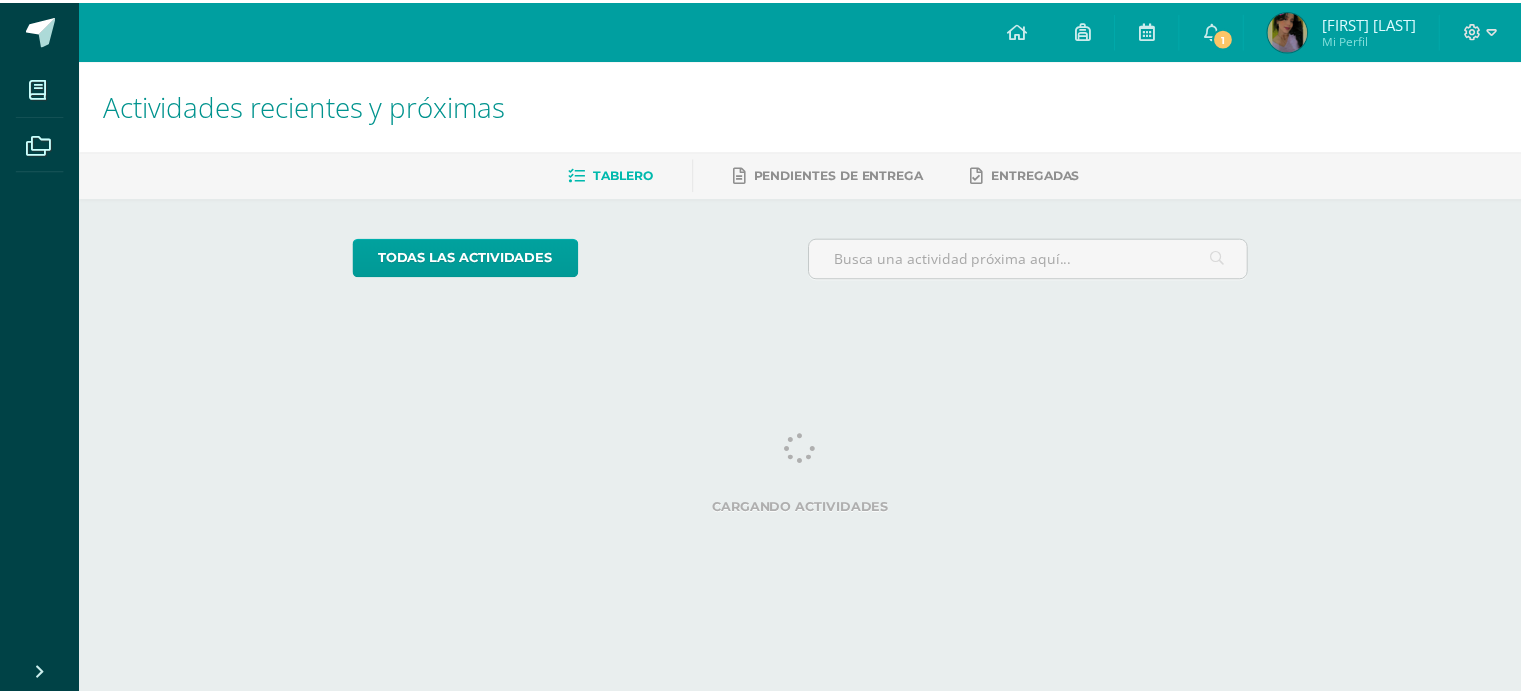 scroll, scrollTop: 0, scrollLeft: 0, axis: both 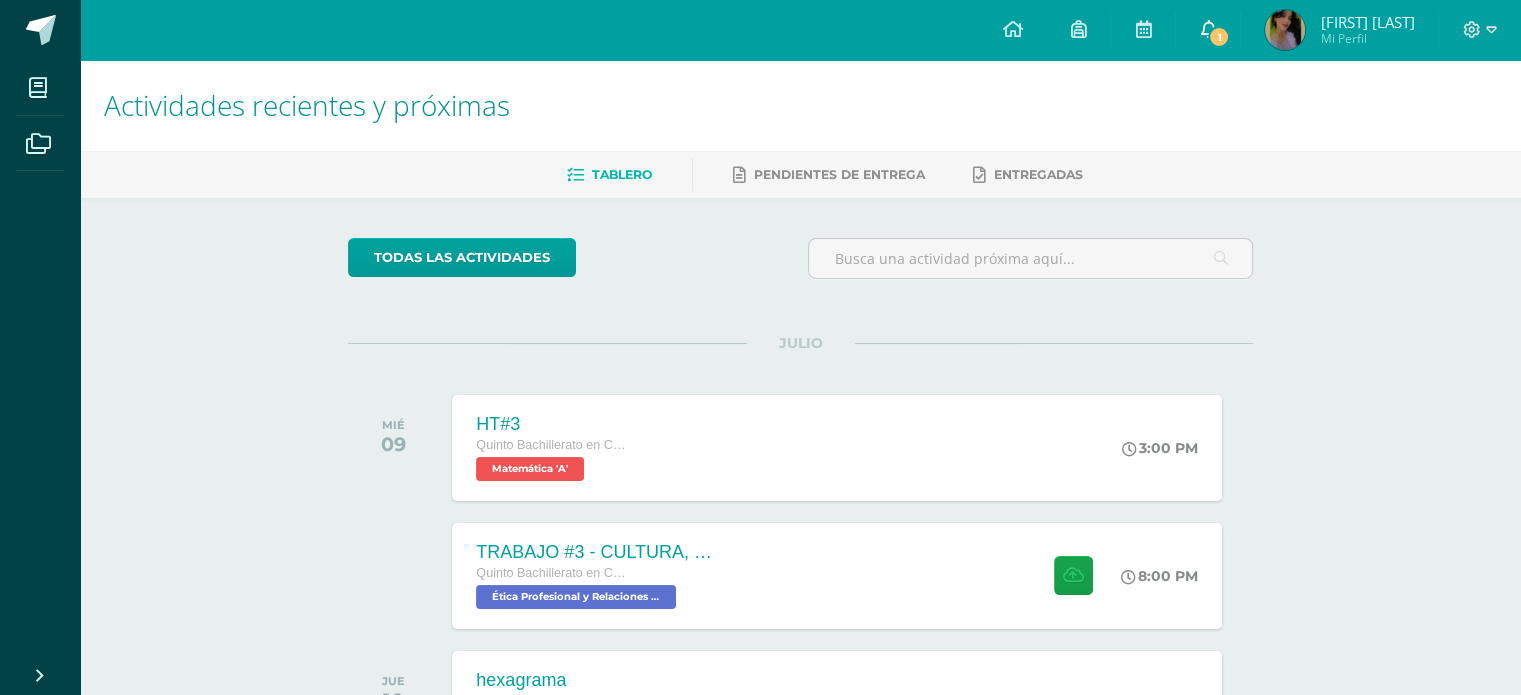 click on "1" at bounding box center [1208, 30] 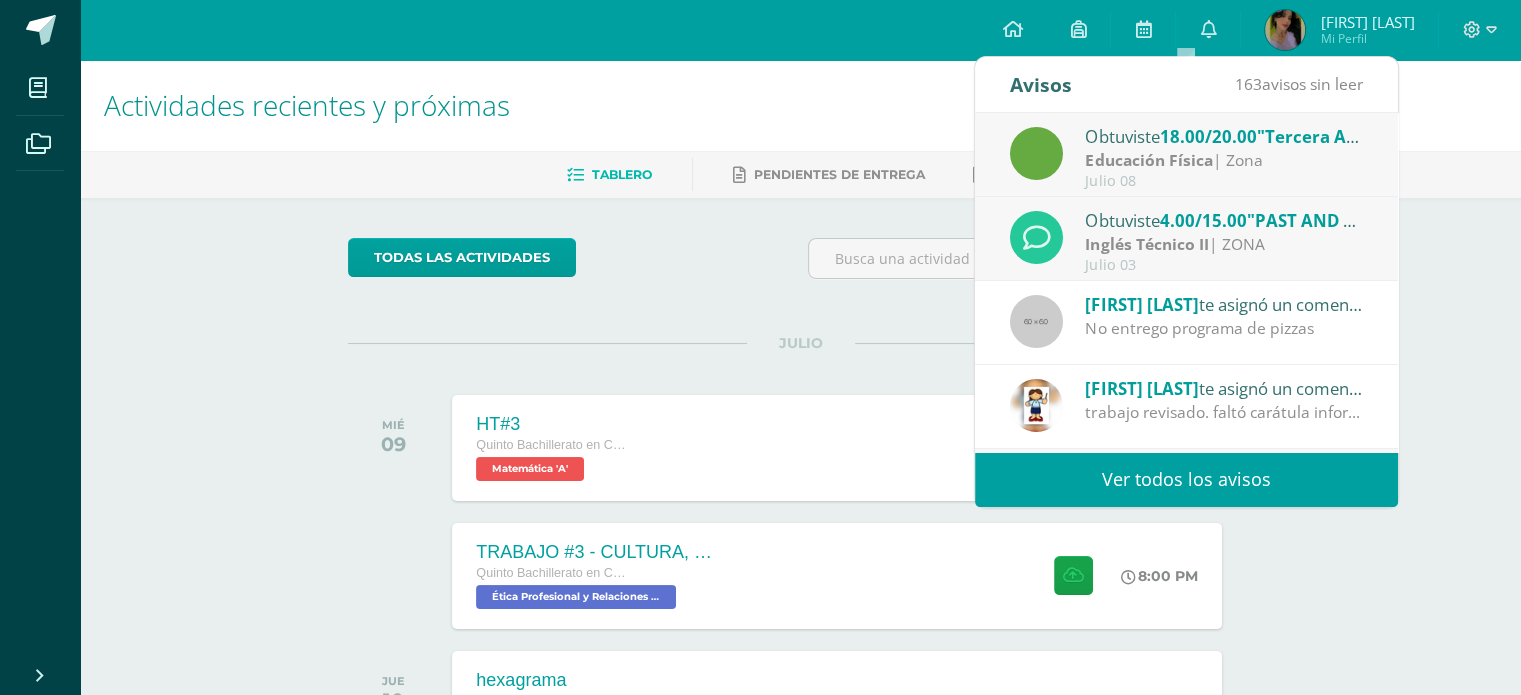 click on "todas las Actividades" at bounding box center [532, 266] 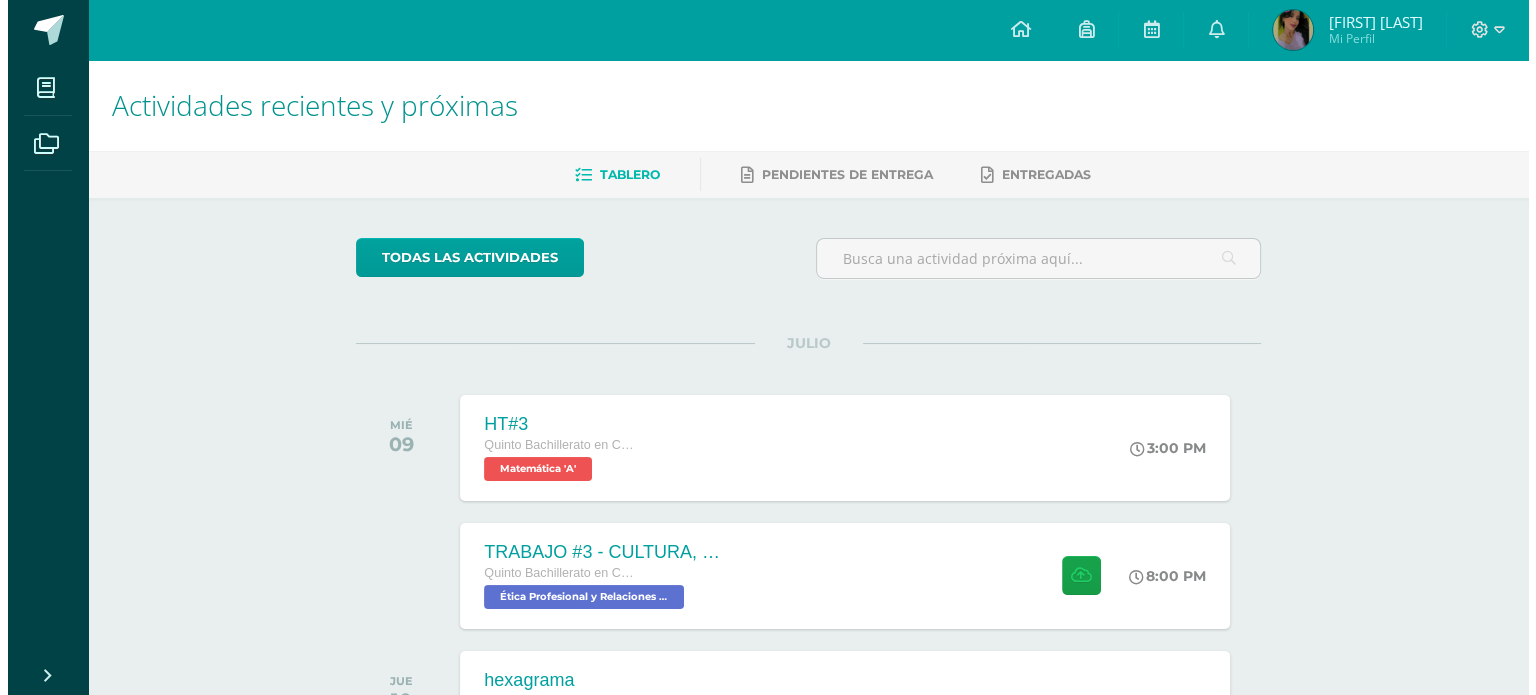 scroll, scrollTop: 180, scrollLeft: 0, axis: vertical 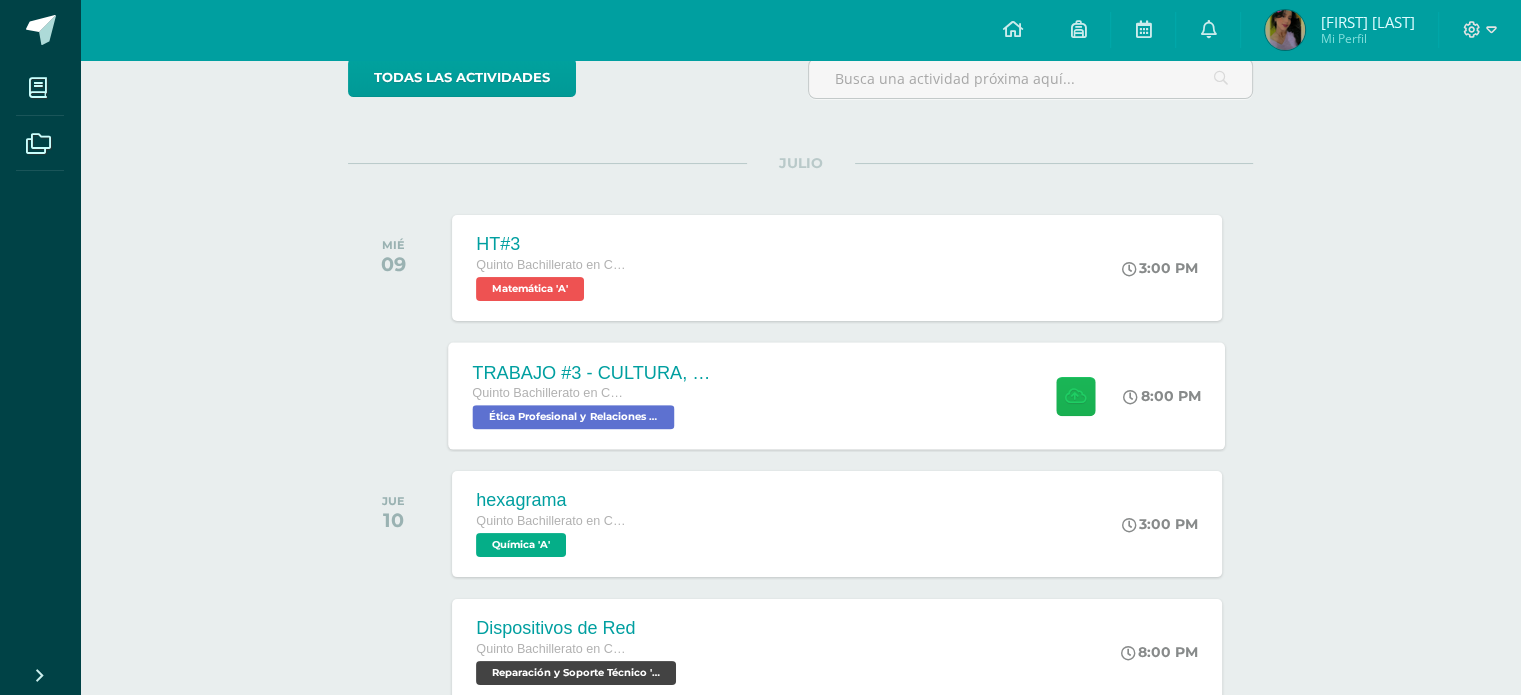 click at bounding box center (1075, 395) 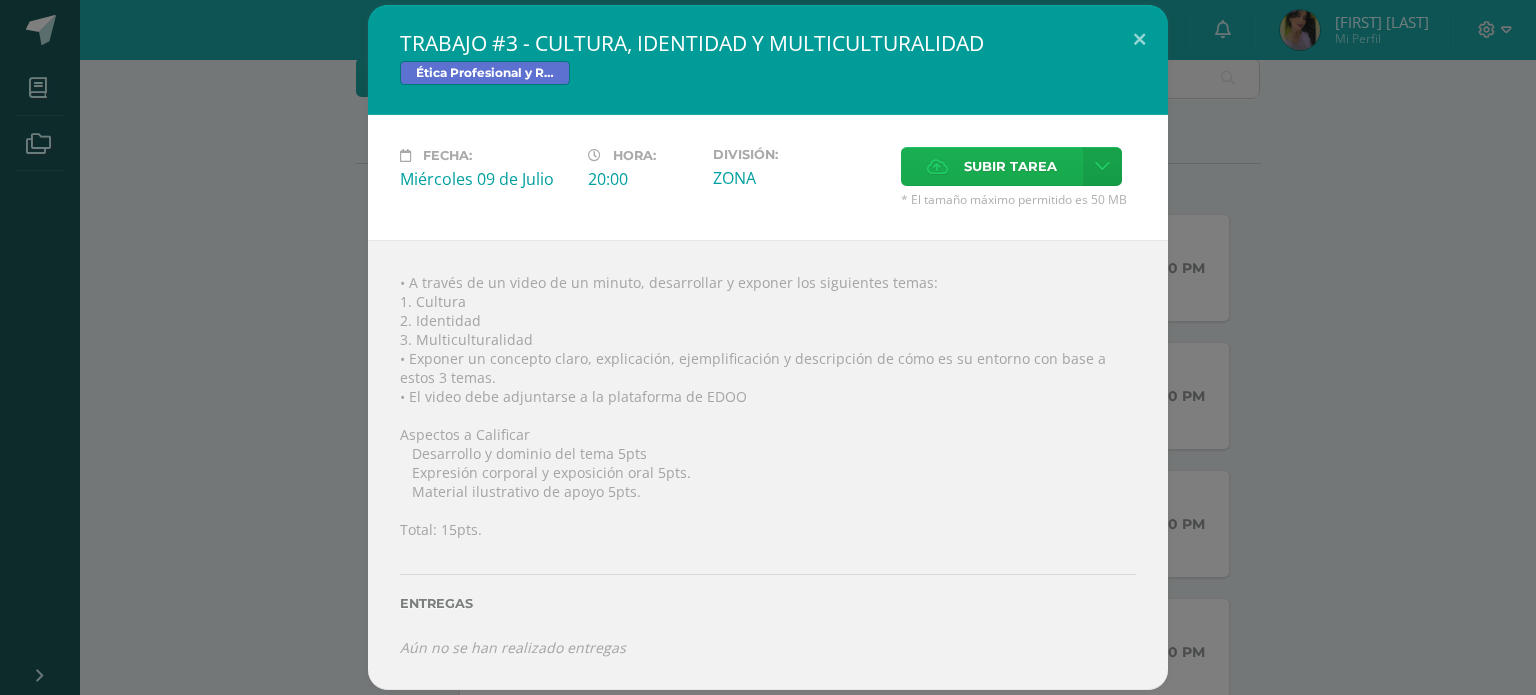 click on "Subir tarea" at bounding box center [1010, 166] 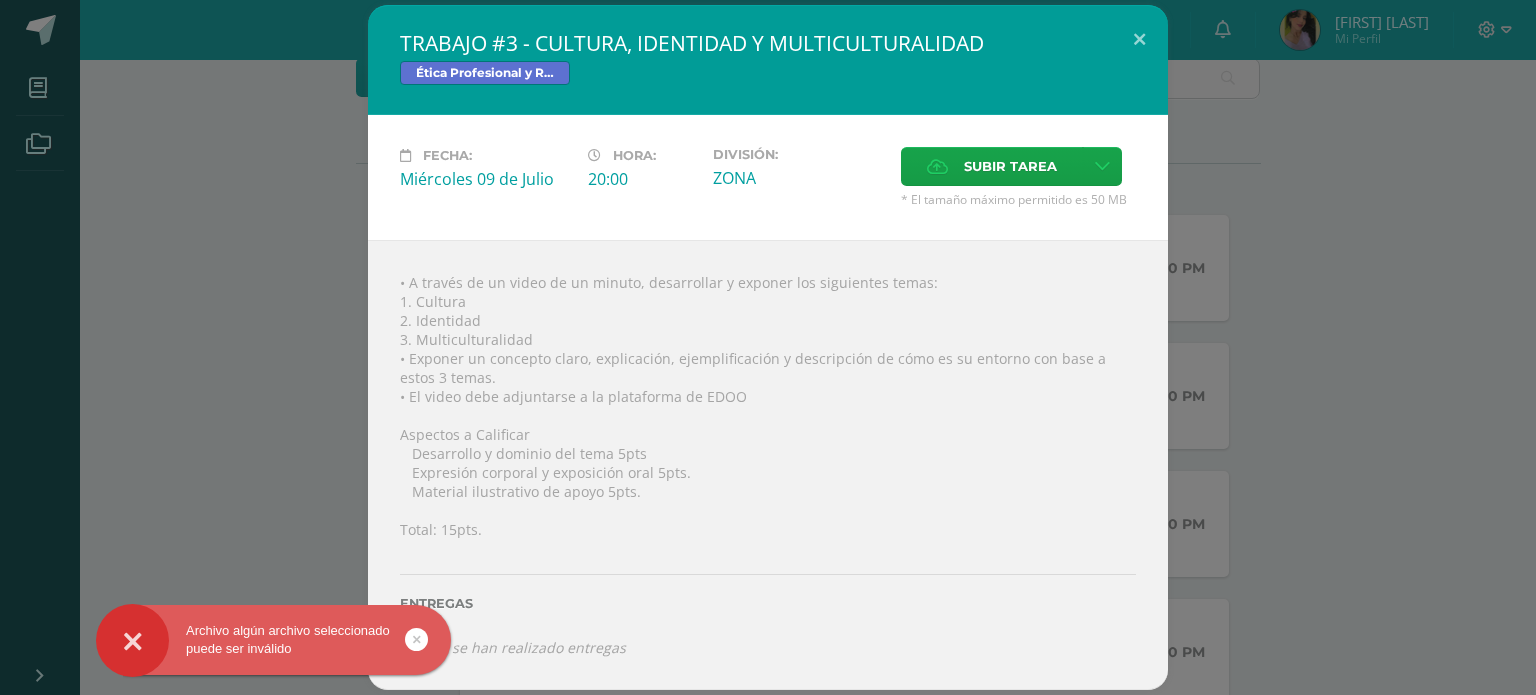click at bounding box center (417, 639) 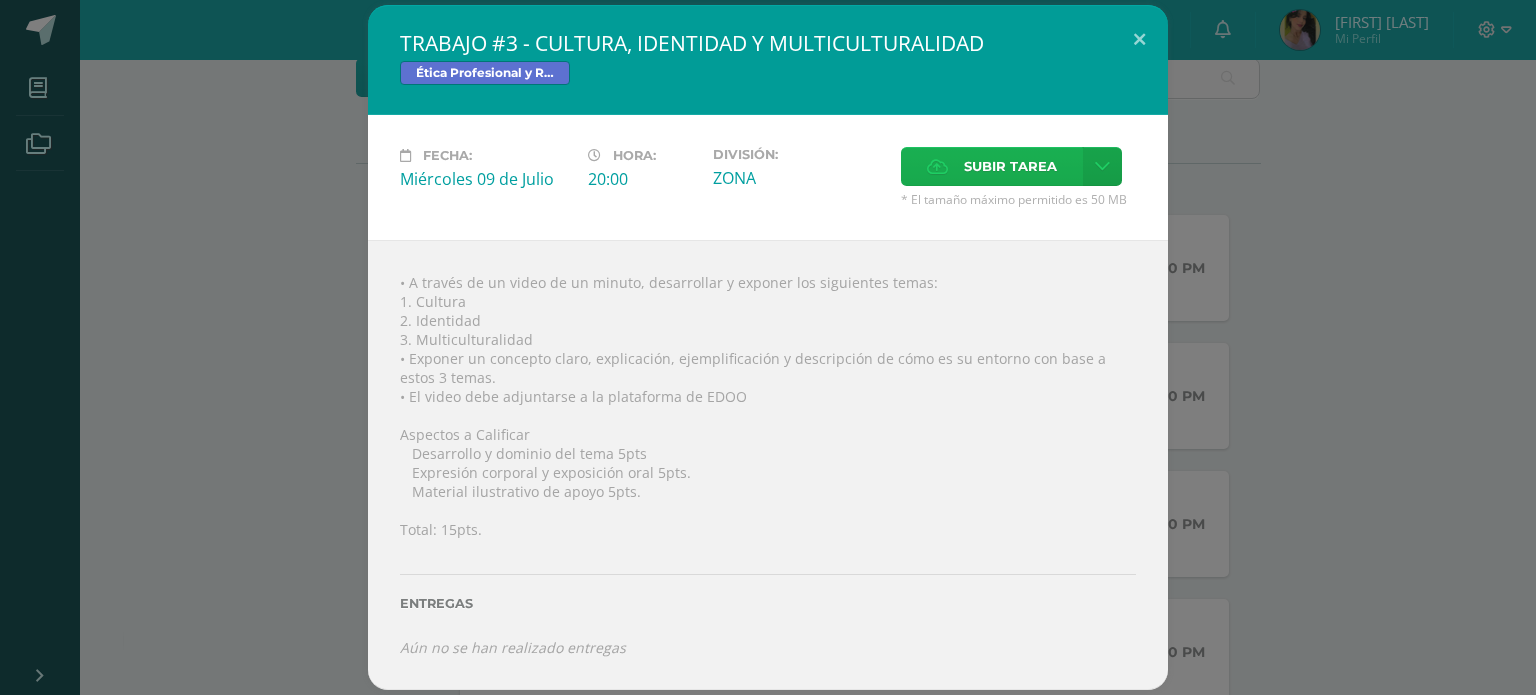 click on "Subir tarea" at bounding box center (1010, 166) 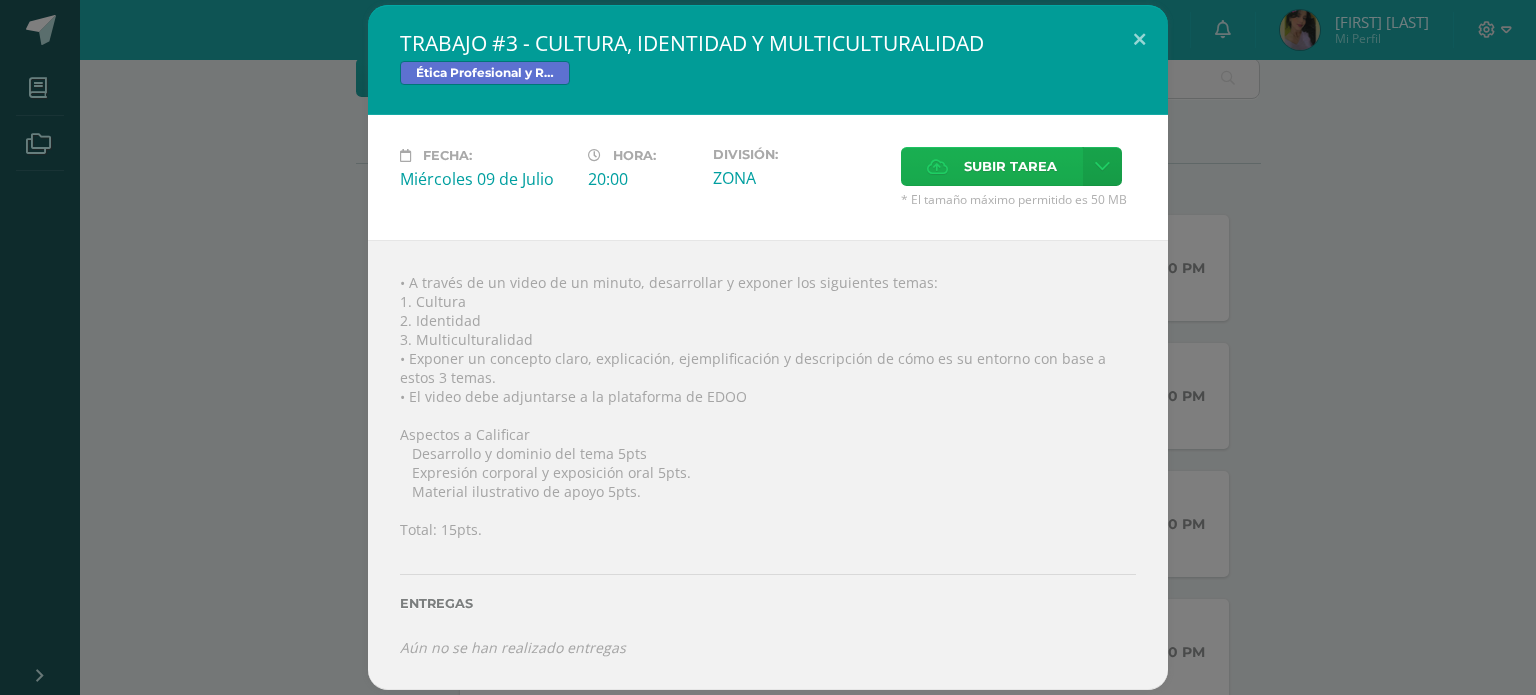 click on "Subir tarea" at bounding box center [1010, 166] 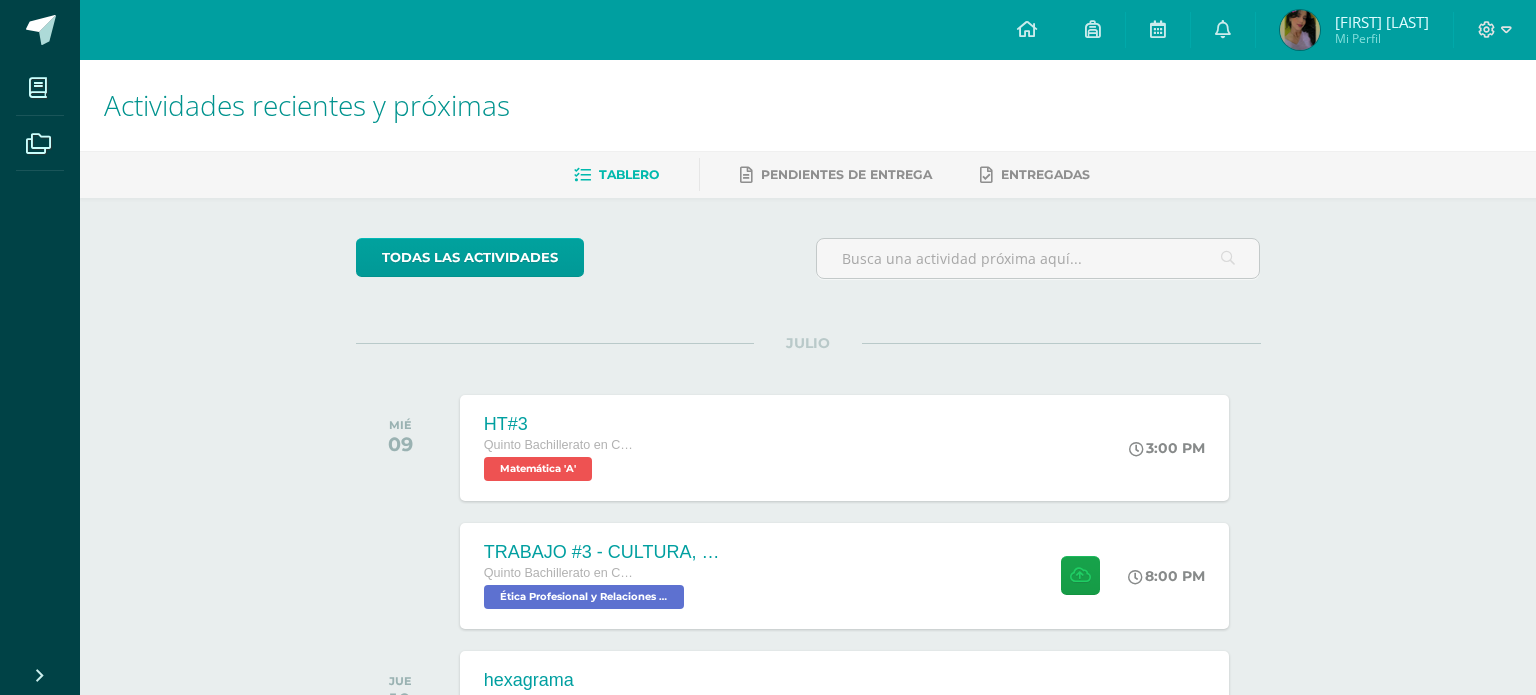 scroll, scrollTop: 0, scrollLeft: 0, axis: both 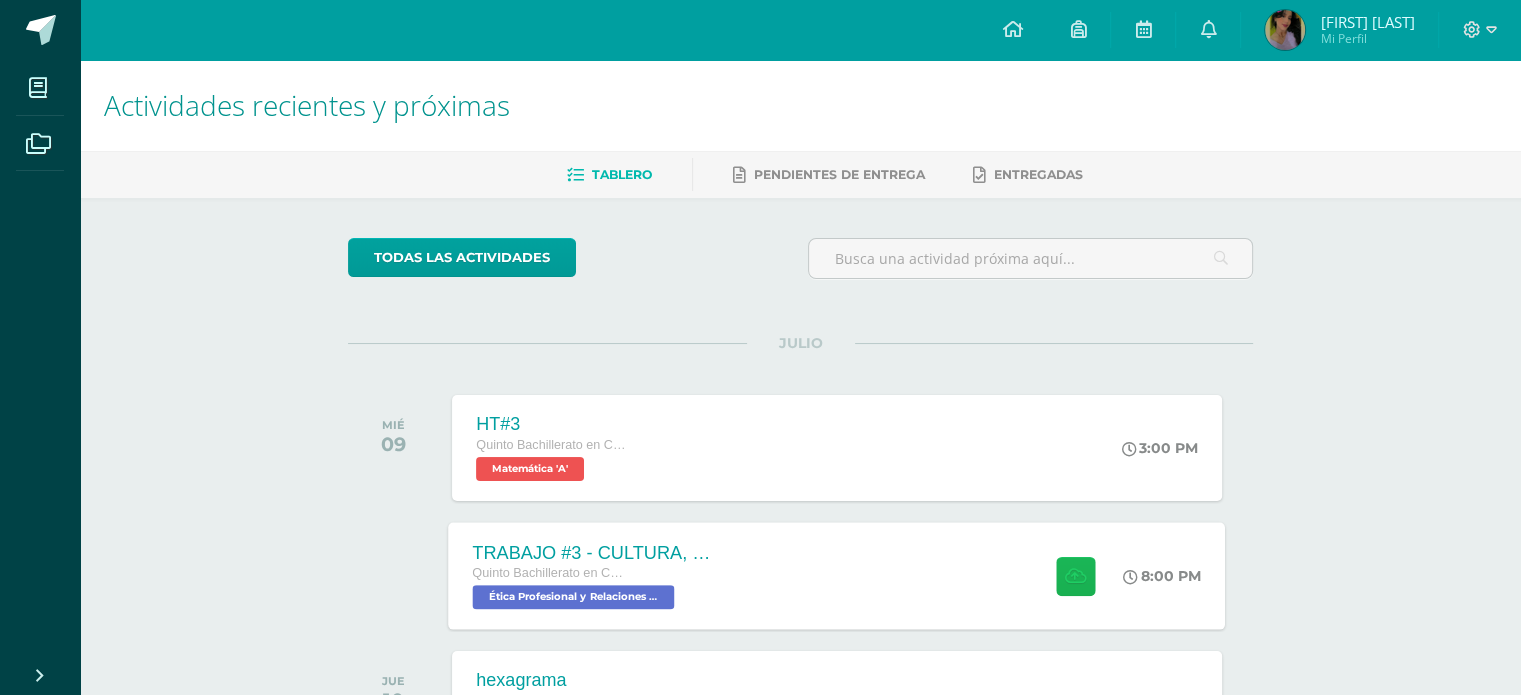 click at bounding box center (1075, 575) 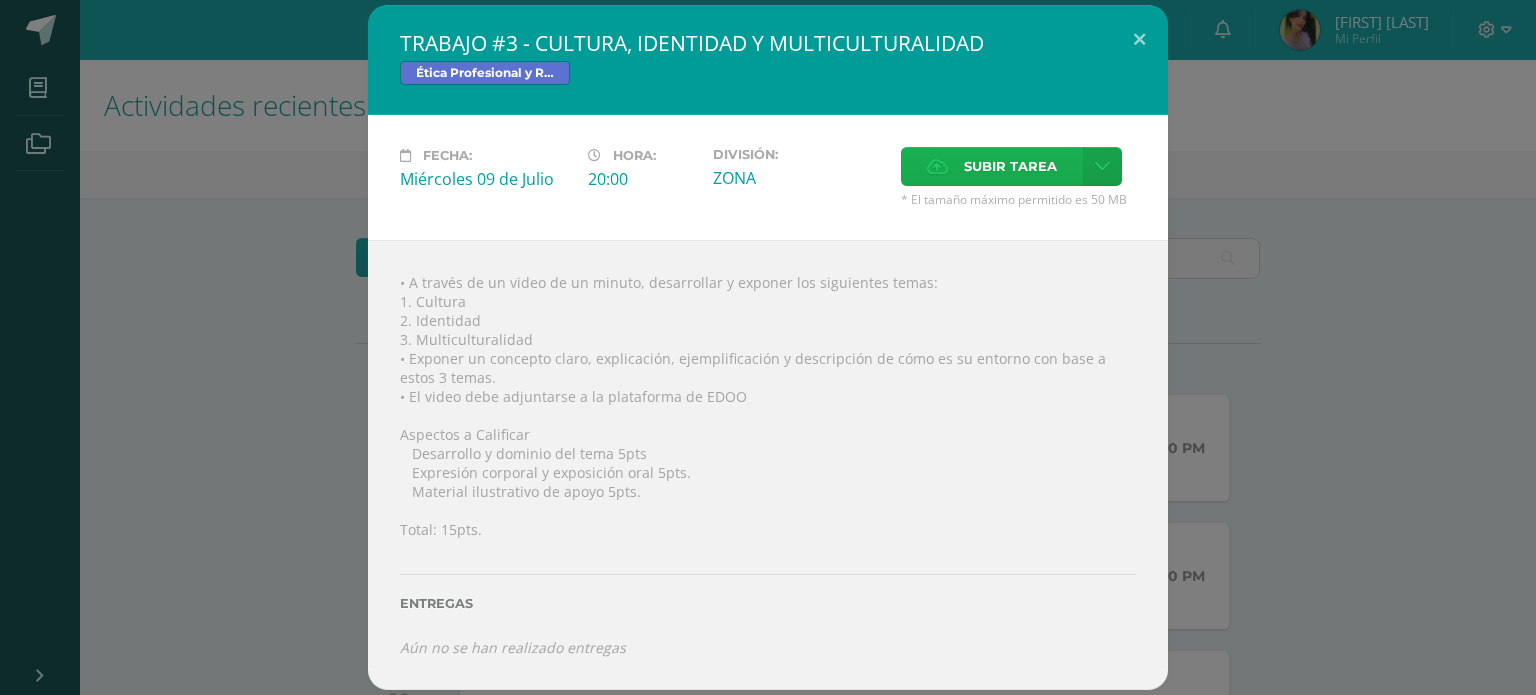 click on "Subir tarea" at bounding box center [1010, 166] 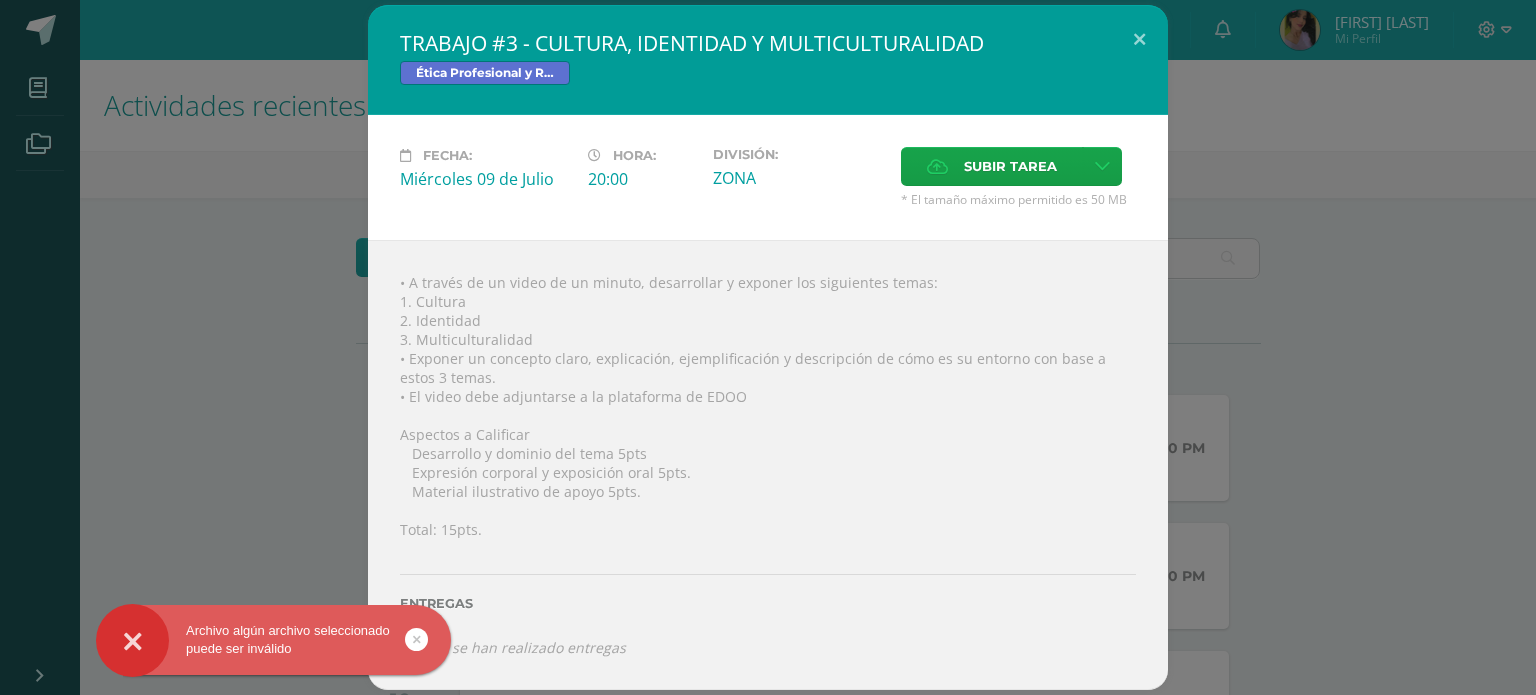 click at bounding box center (417, 639) 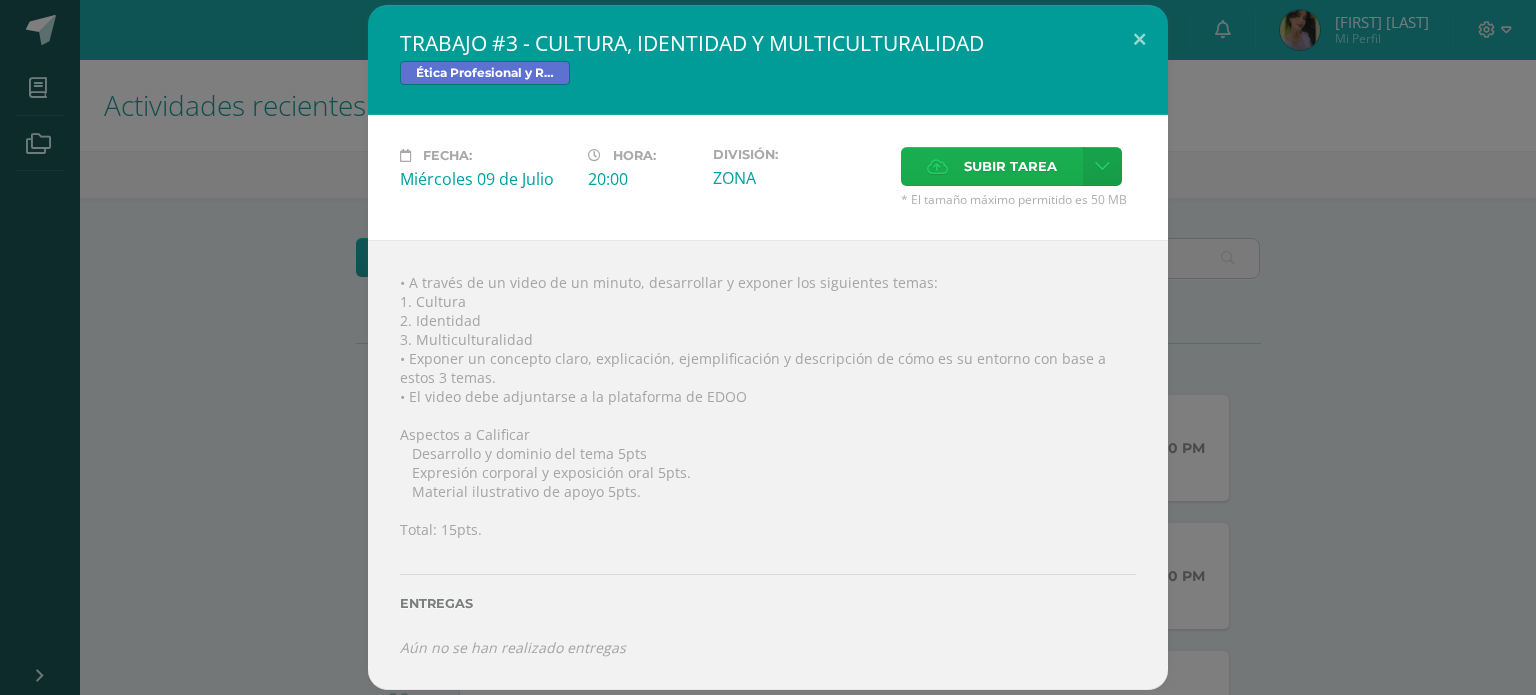 click on "Subir tarea" at bounding box center [992, 166] 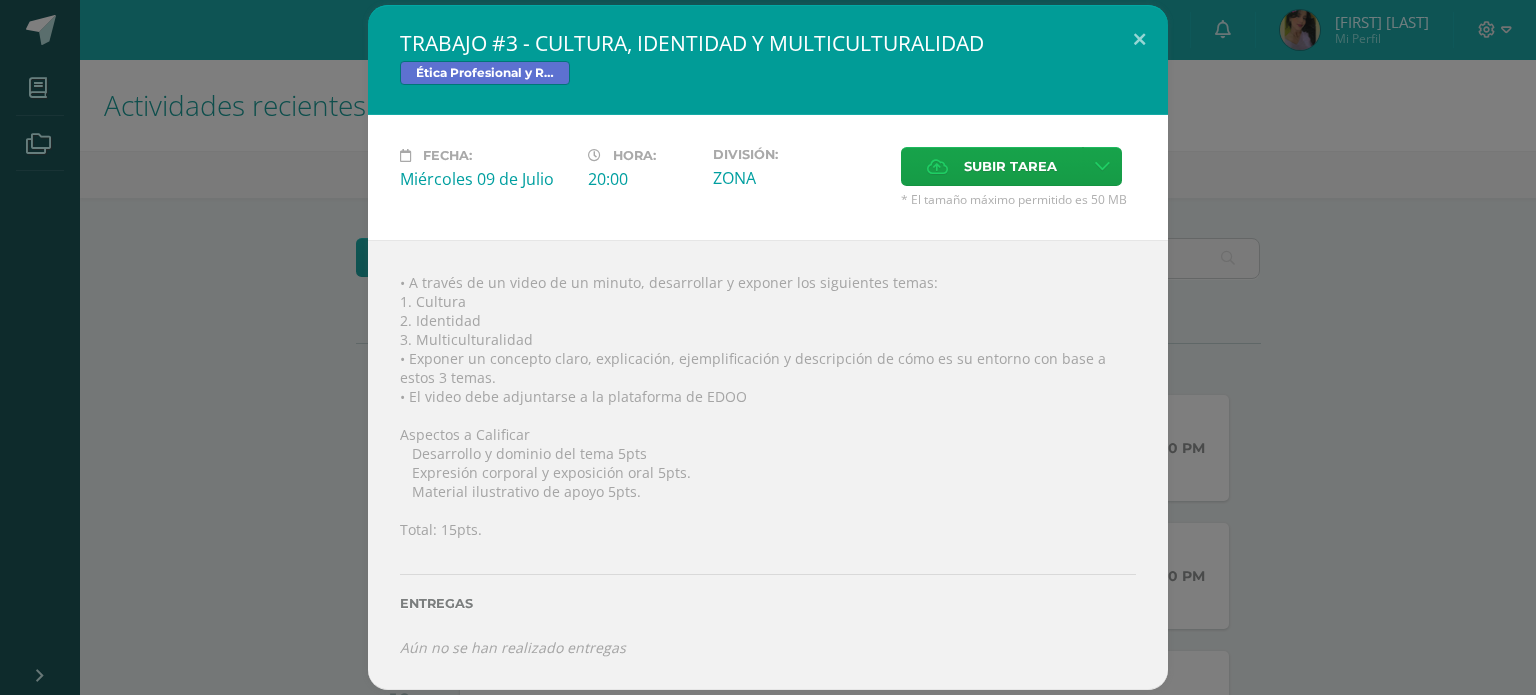 click on "•	A través de un video de un minuto, desarrollar y exponer los siguientes temas: 1.	Cultura 2.	Identidad  3.	Multiculturalidad  •	Exponer un concepto claro, explicación, ejemplificación y descripción de cómo es su entorno con base a estos 3 temas.   •	El video debe adjuntarse a la plataforma de EDOO 	Aspectos a Calificar 		Desarrollo y dominio del tema 5pts 		Expresión corporal y exposición oral 5pts.  		Material ilustrativo de apoyo 5pts.  	 	Total: 15pts.
Entregas
Aún no se han realizado entregas
¿Deseas retirar la entrega  ?" at bounding box center [768, 464] 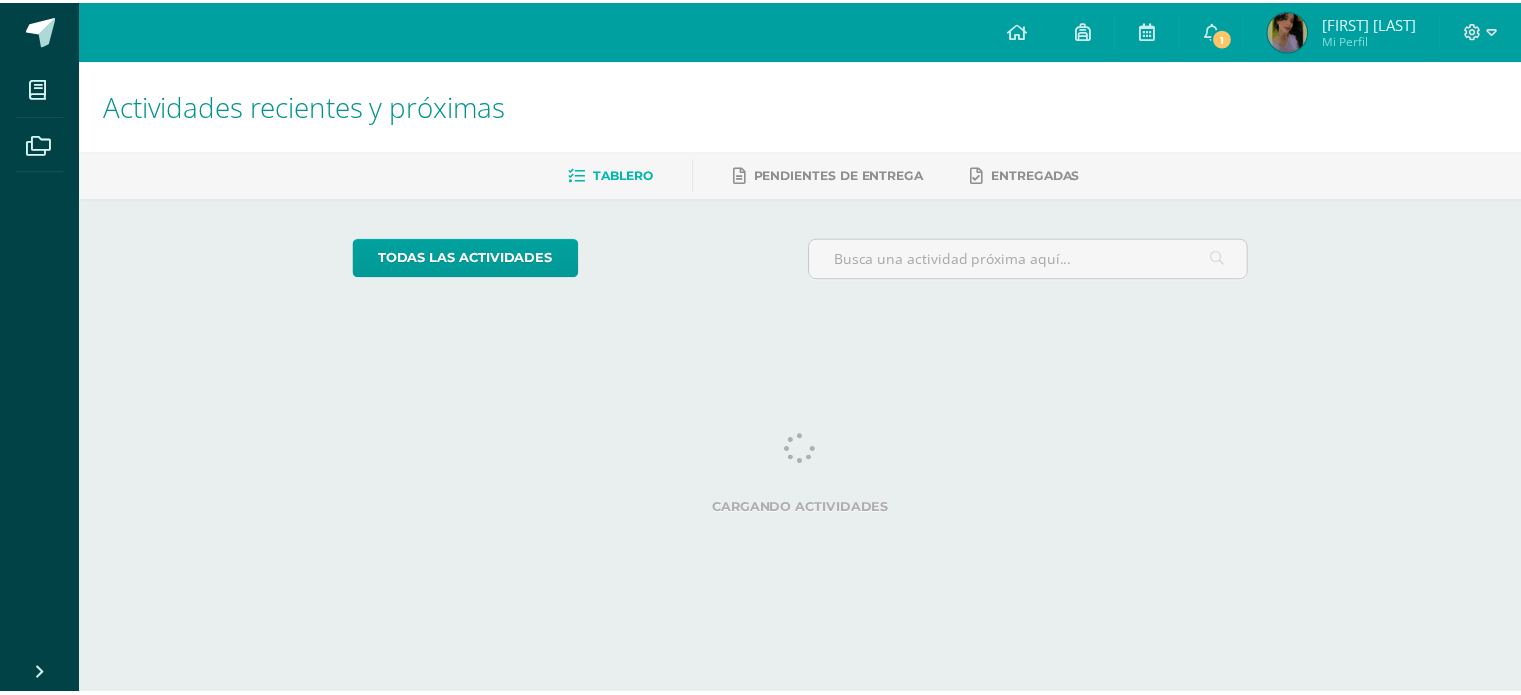 scroll, scrollTop: 0, scrollLeft: 0, axis: both 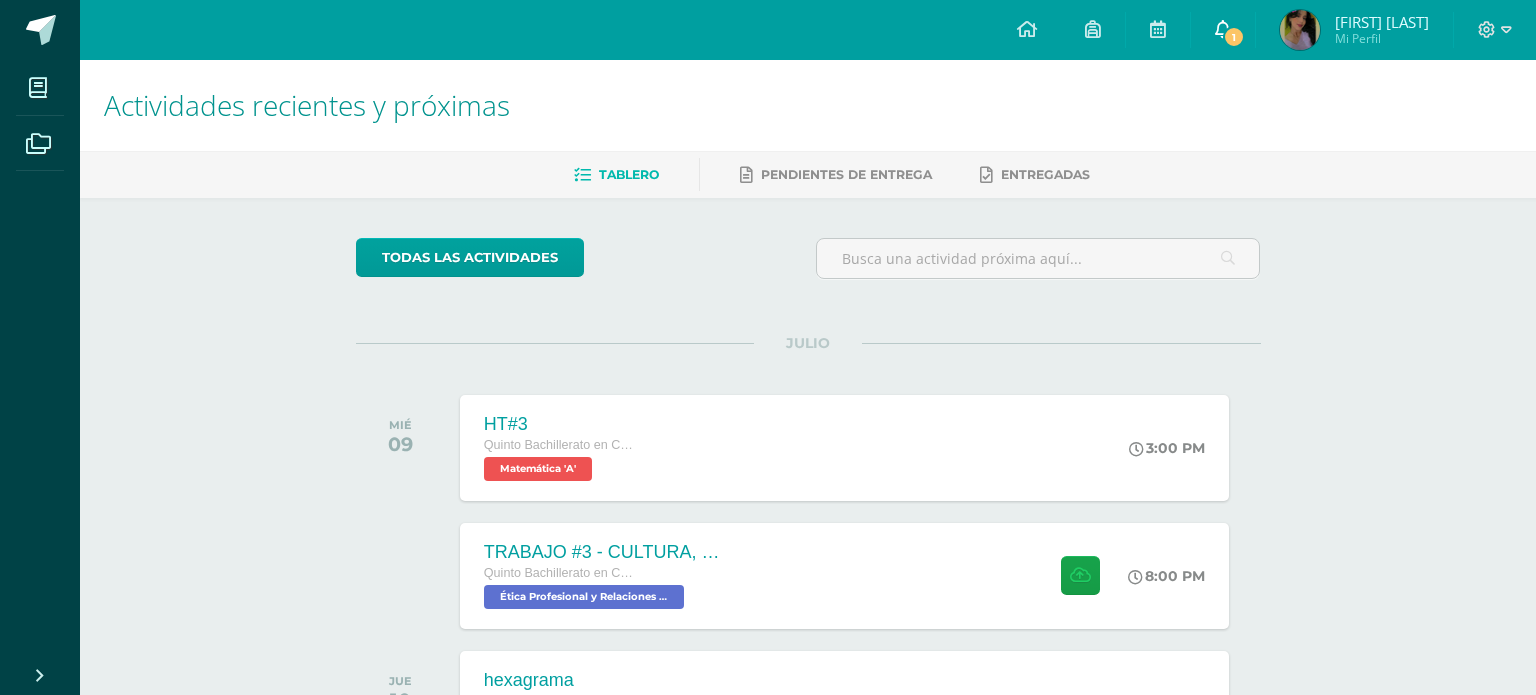 click on "1" at bounding box center (1234, 37) 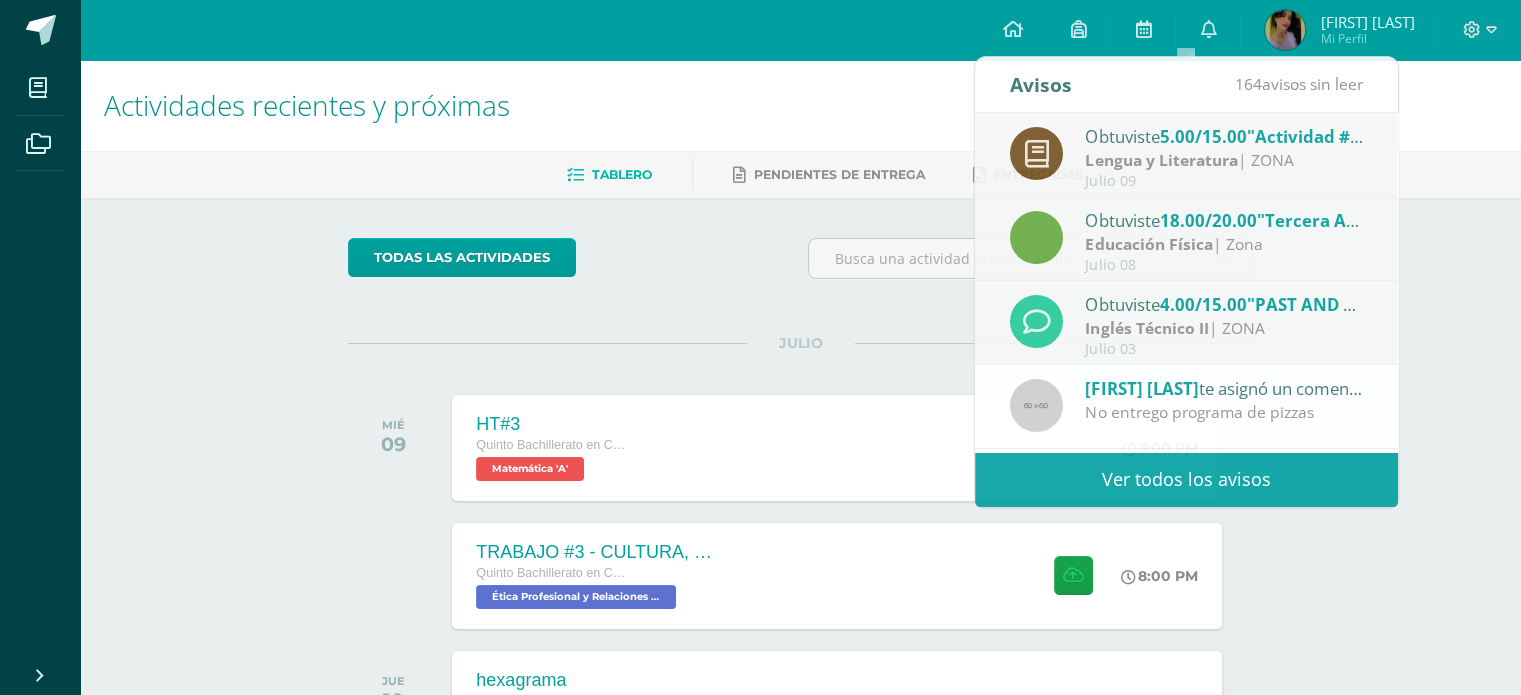 click on "todas las Actividades" at bounding box center (800, 266) 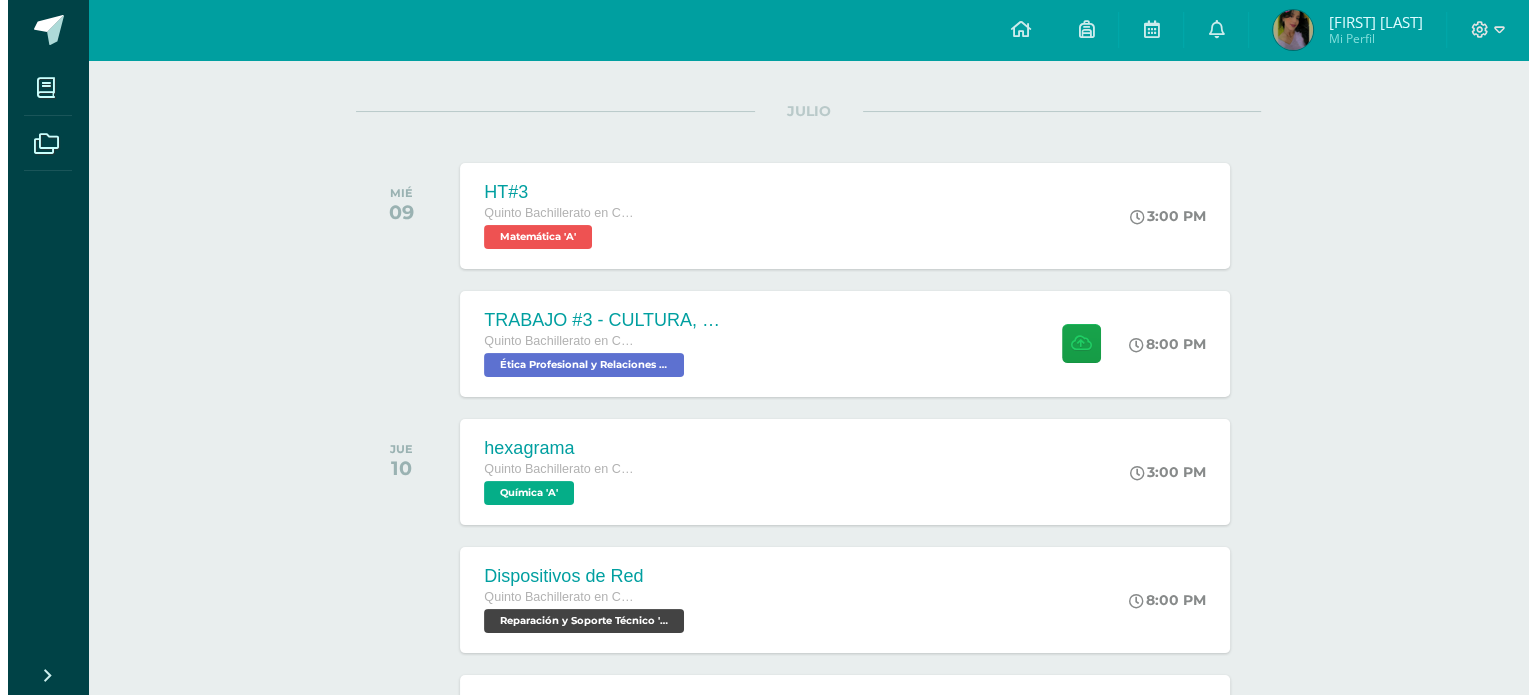 scroll, scrollTop: 232, scrollLeft: 0, axis: vertical 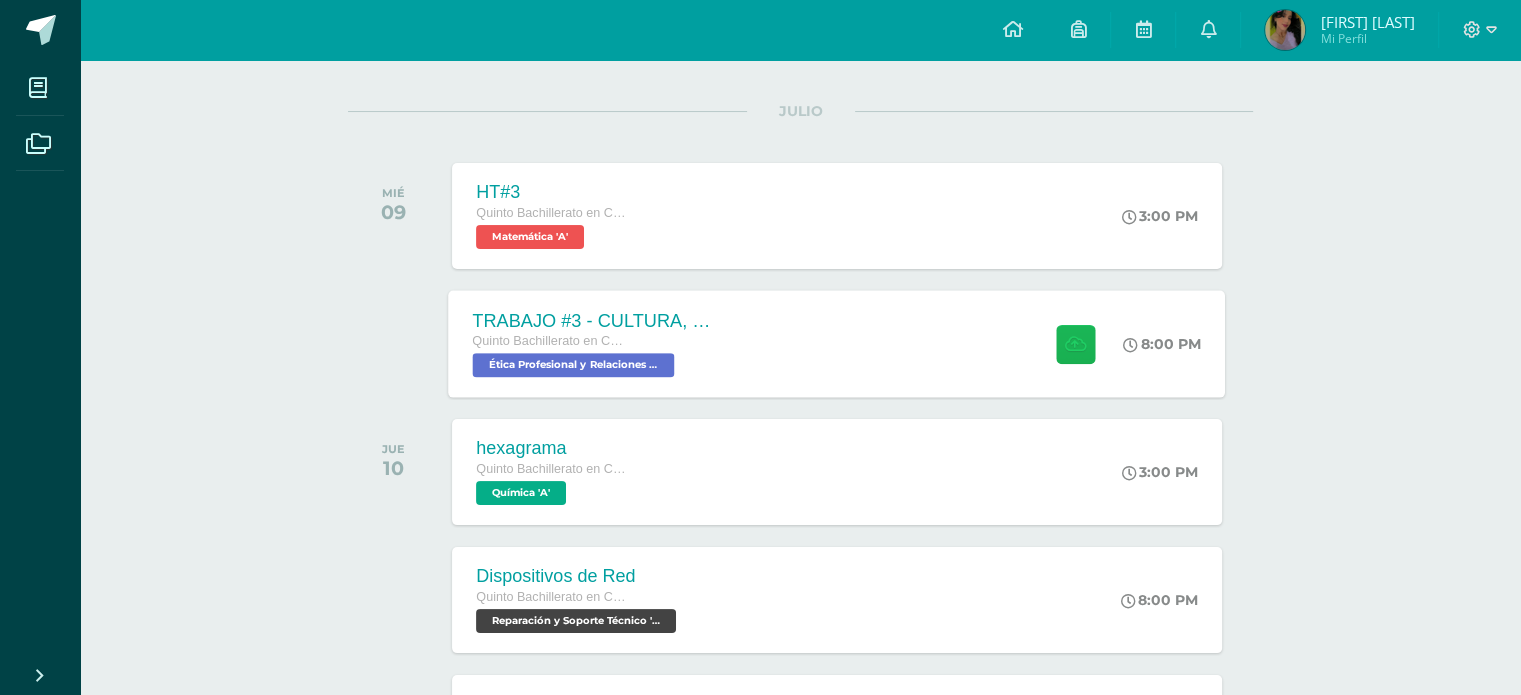 click at bounding box center [1075, 343] 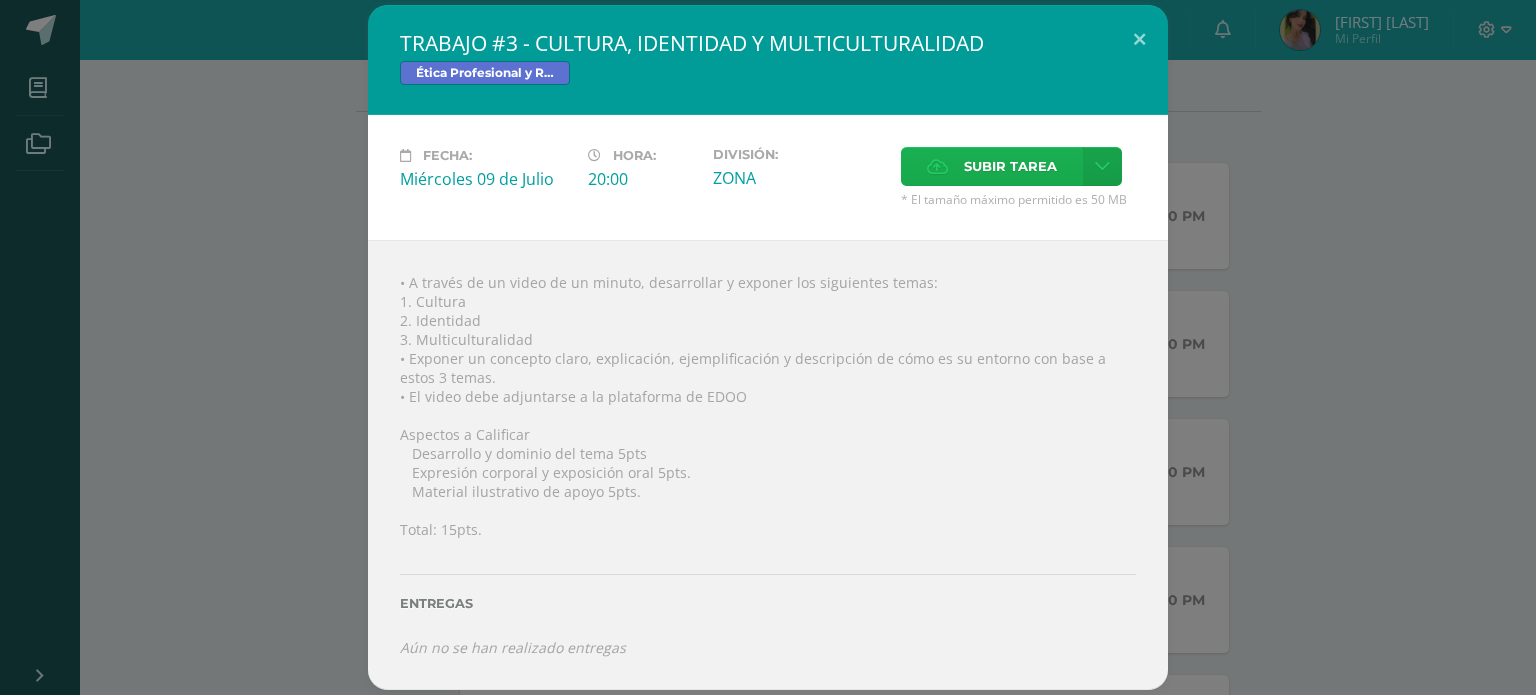 click on "Subir tarea" at bounding box center [992, 166] 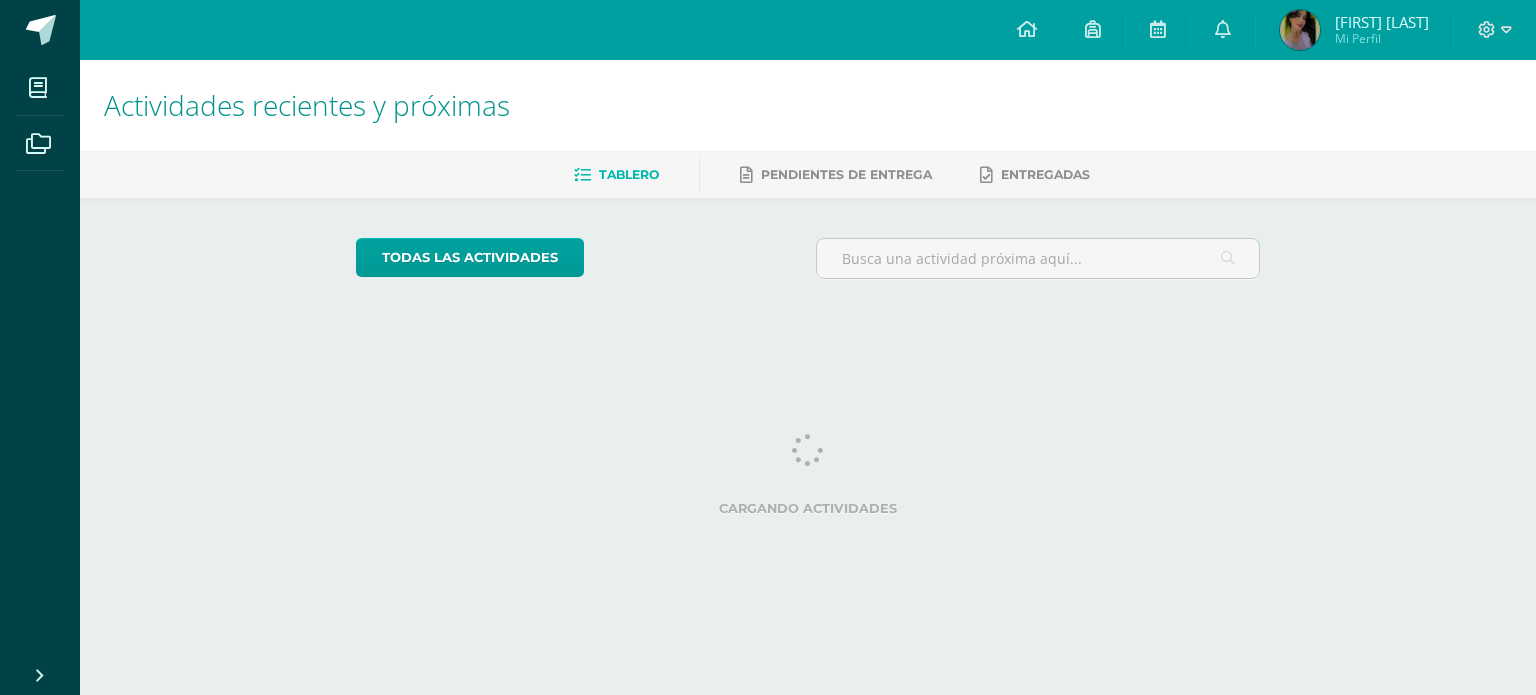 scroll, scrollTop: 0, scrollLeft: 0, axis: both 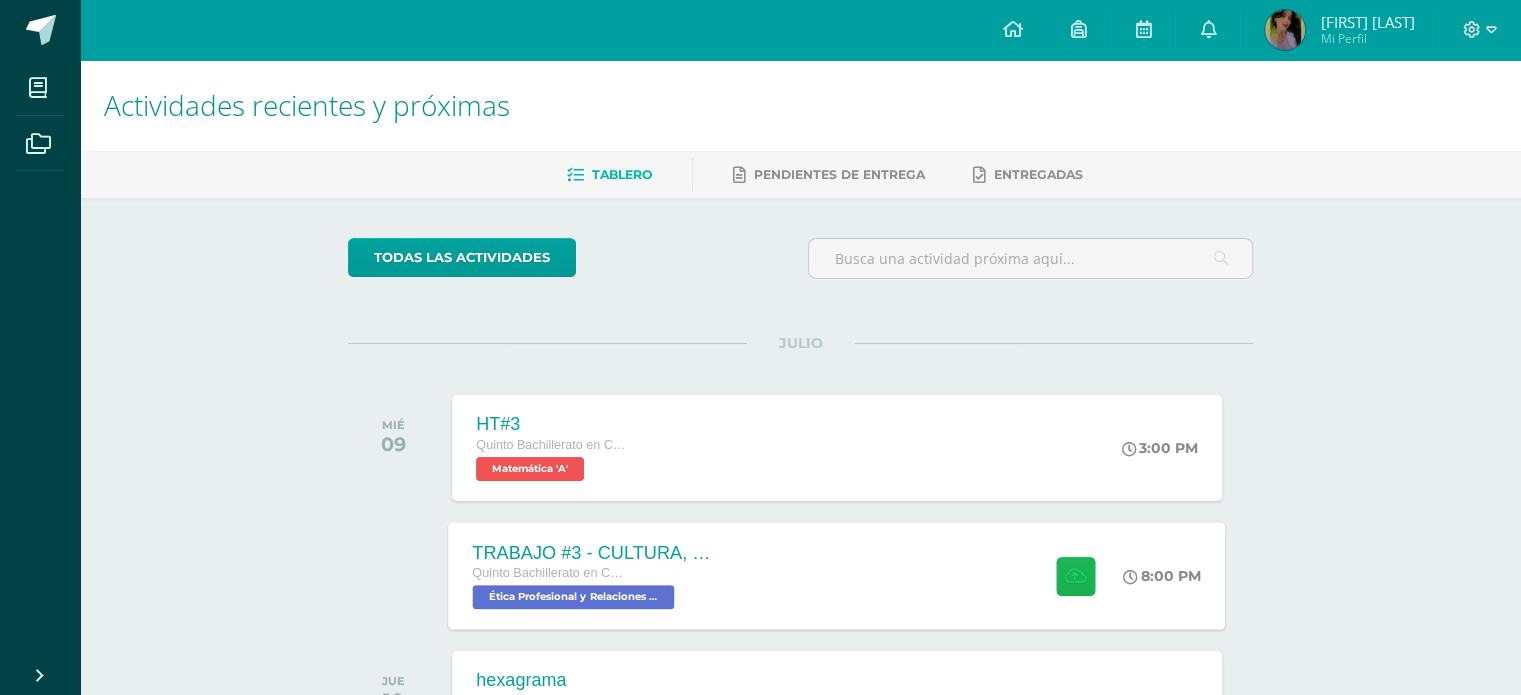 click at bounding box center (1075, 575) 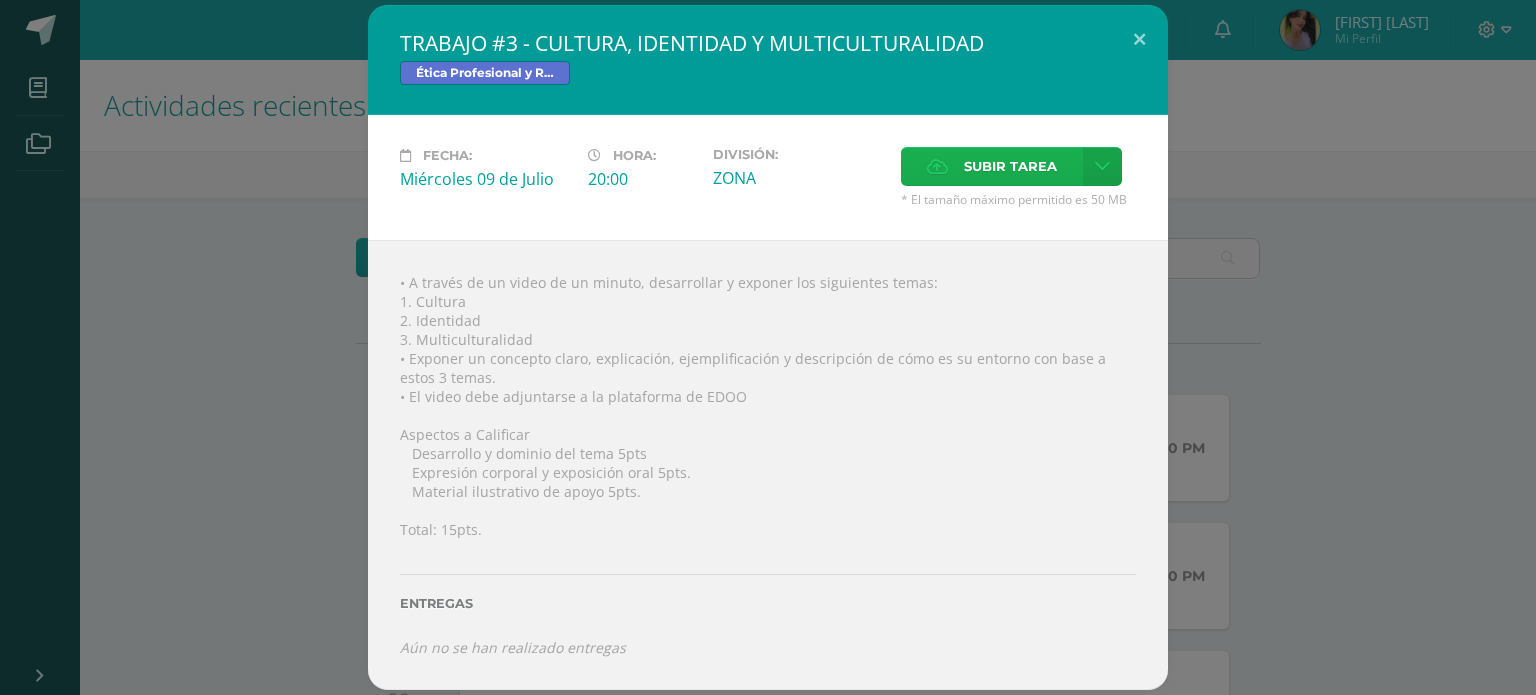 click on "Subir tarea" at bounding box center (1010, 166) 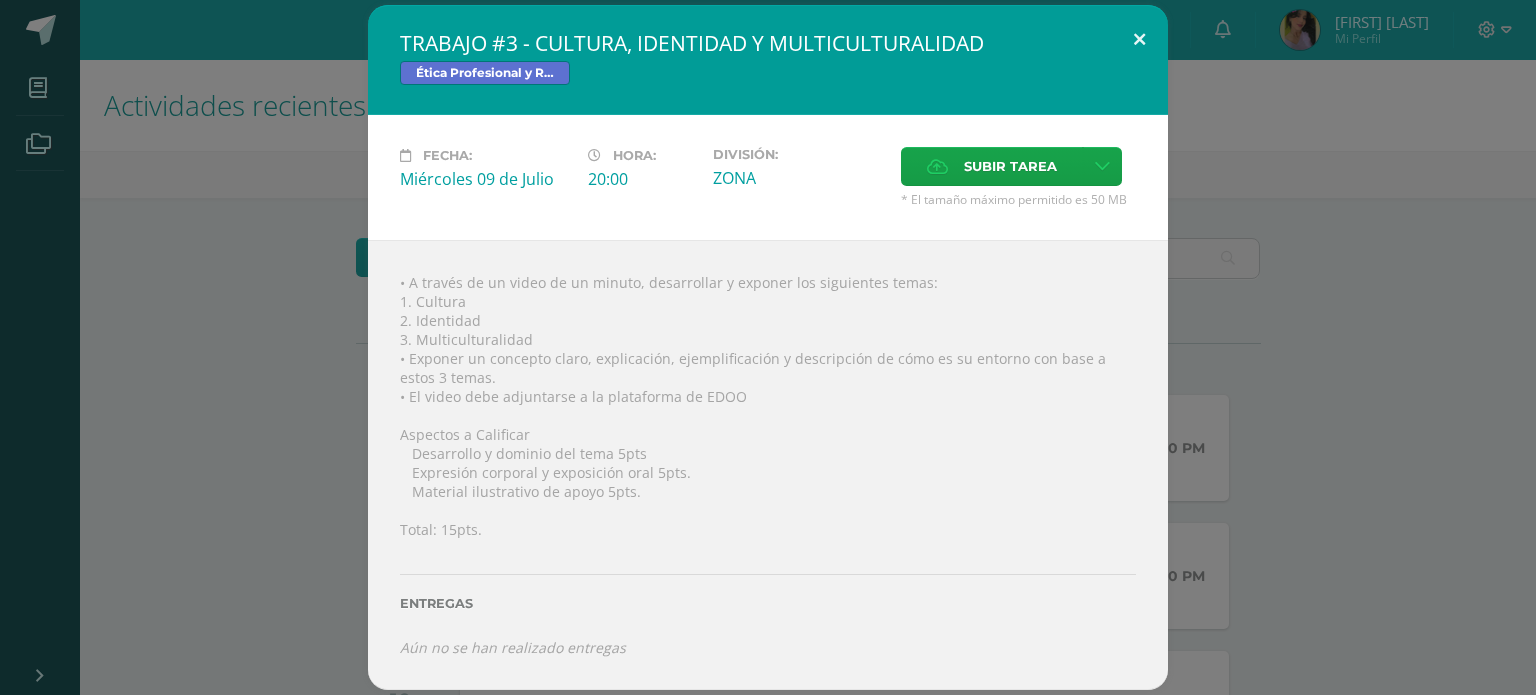 click at bounding box center [1139, 39] 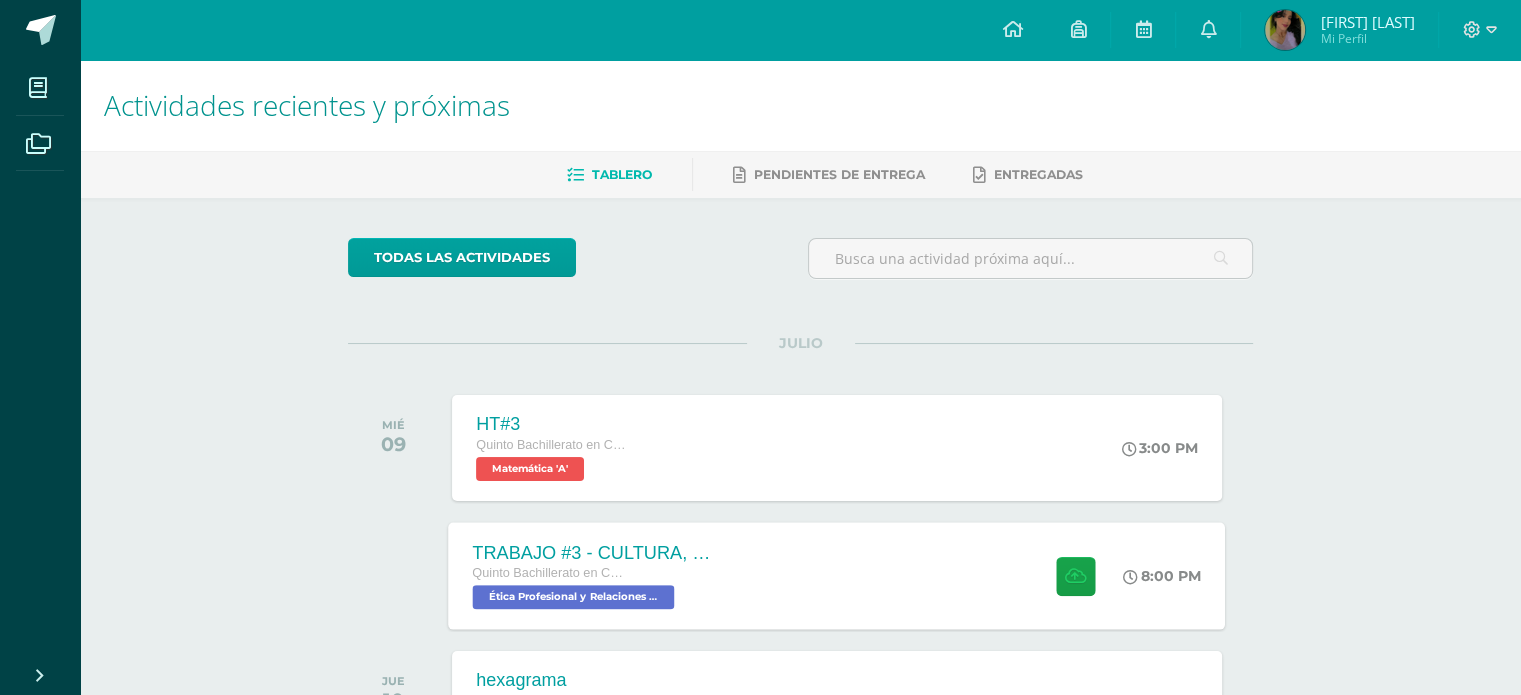click at bounding box center (1070, 575) 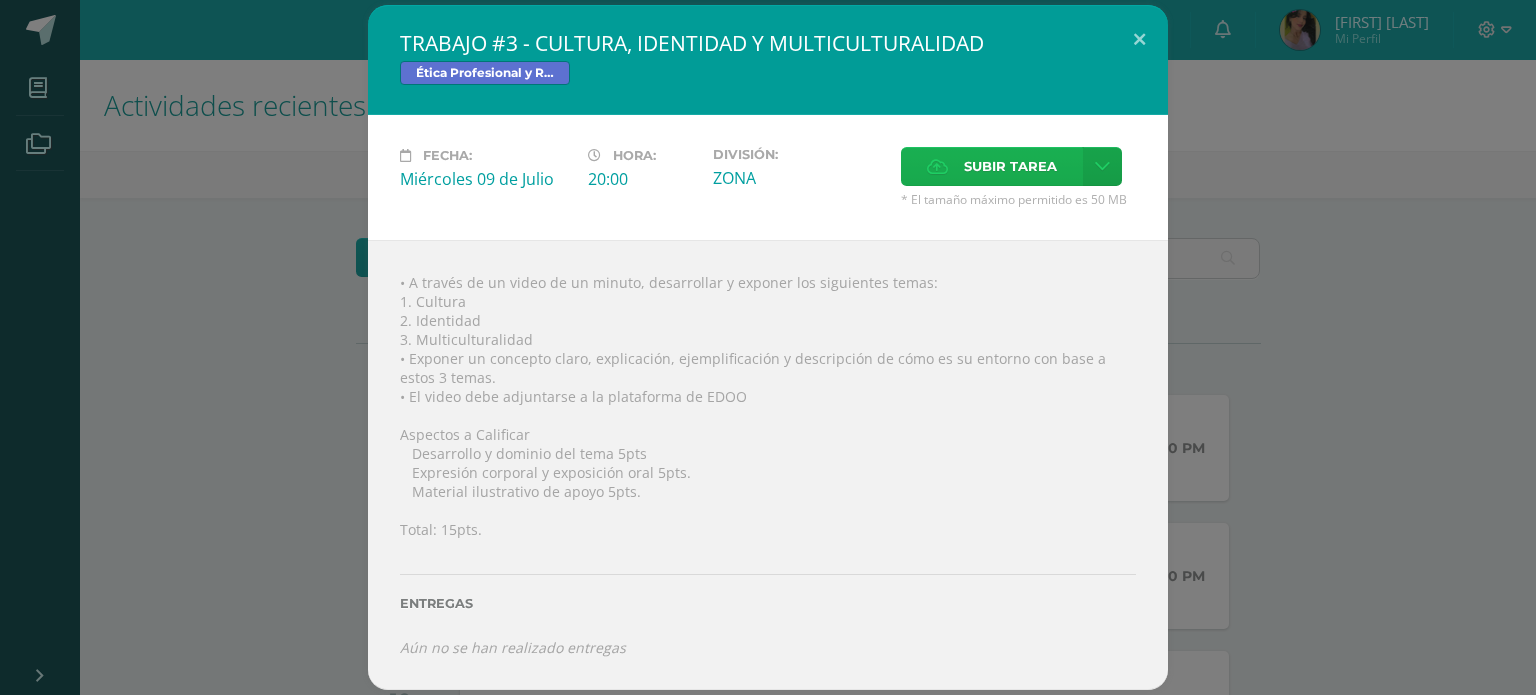 click on "Subir tarea" at bounding box center [1010, 166] 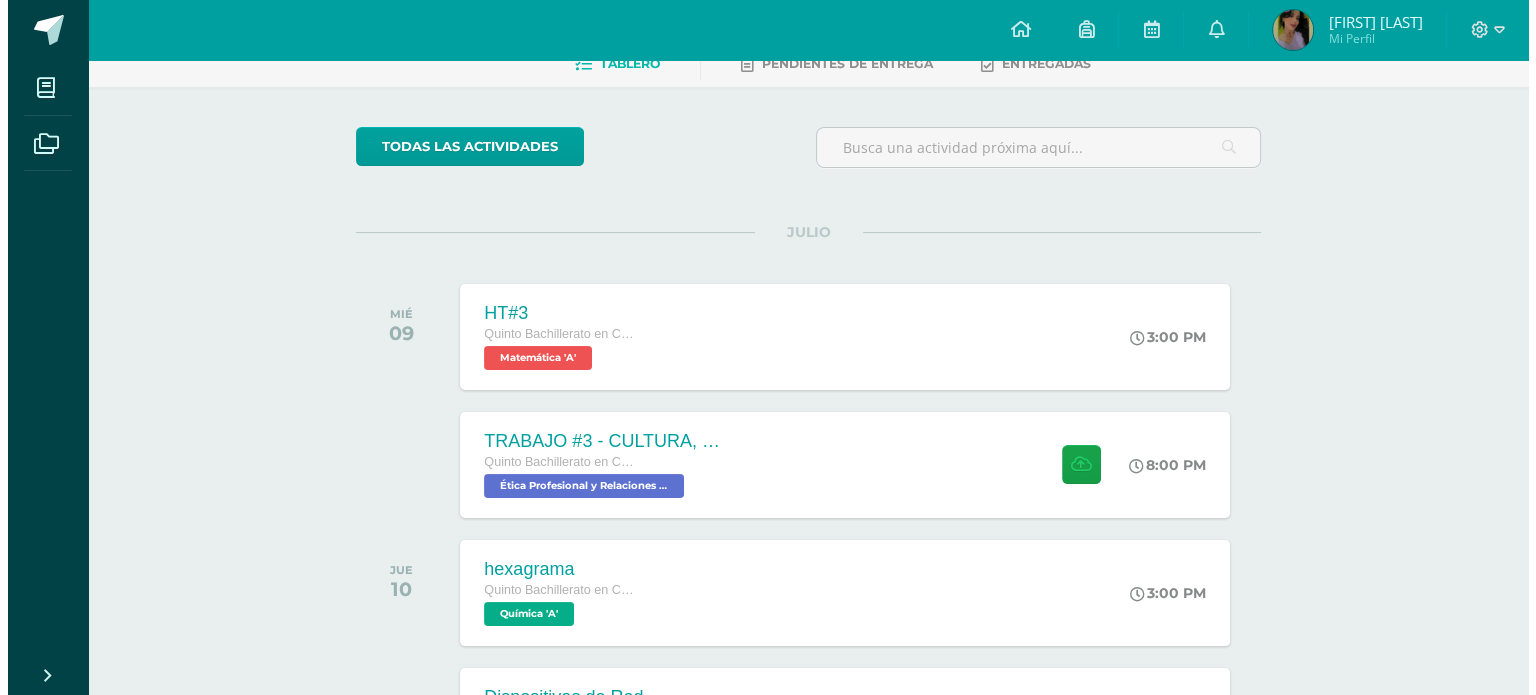 scroll, scrollTop: 160, scrollLeft: 0, axis: vertical 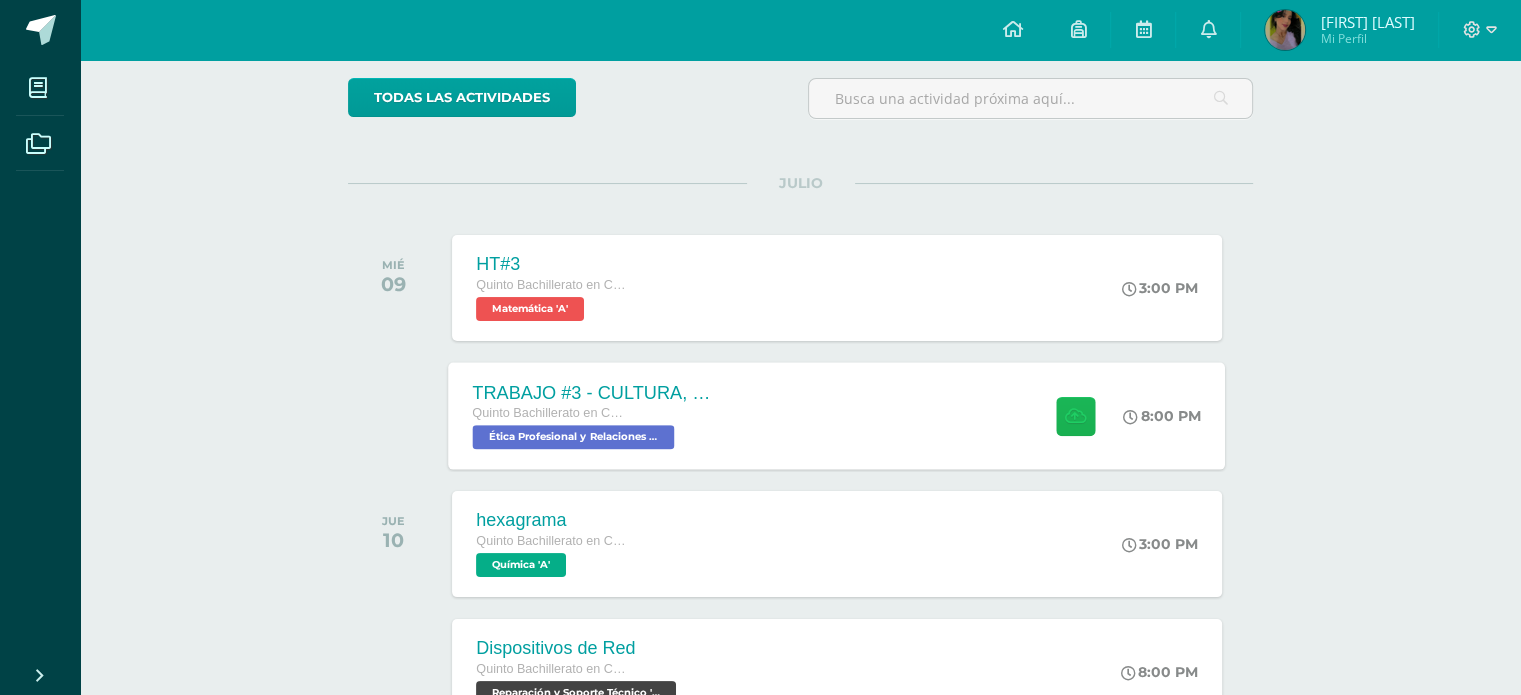 click at bounding box center [1075, 415] 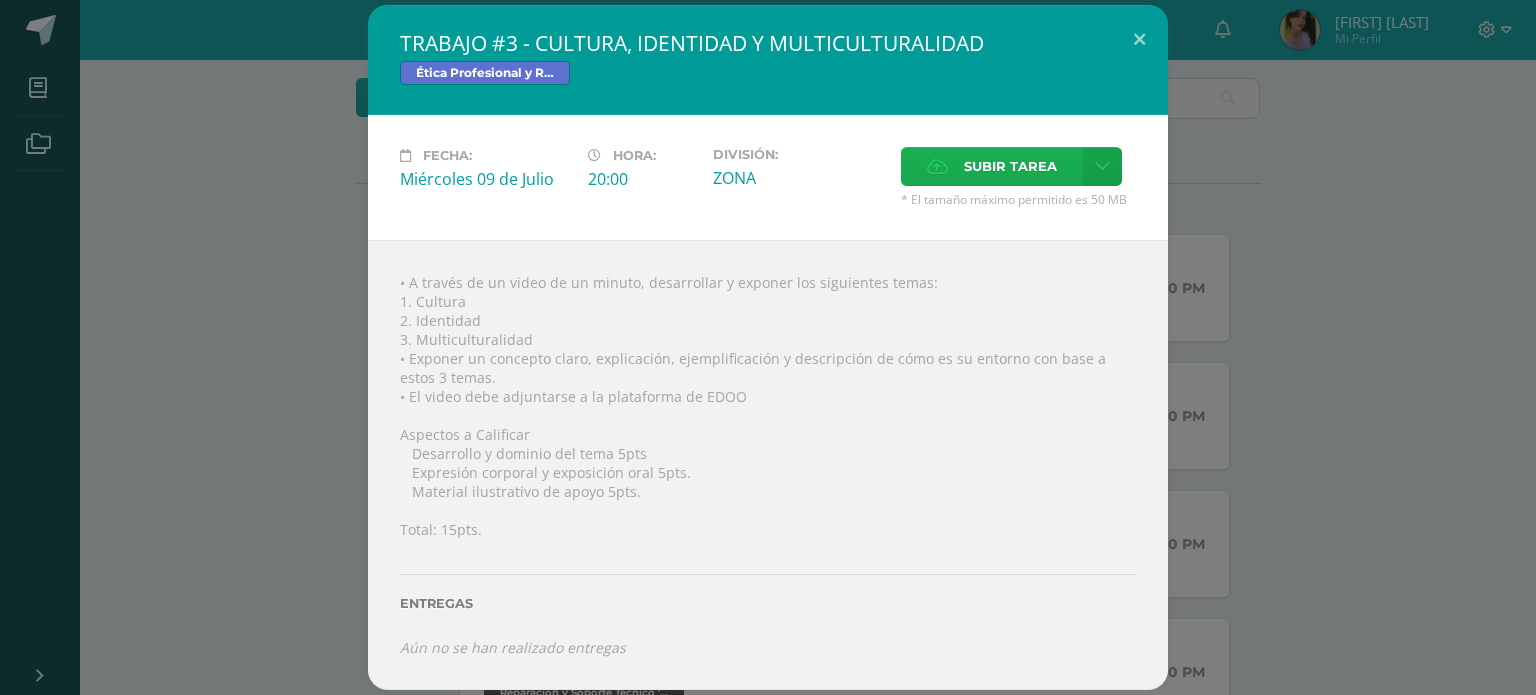click on "Subir tarea" at bounding box center [1010, 166] 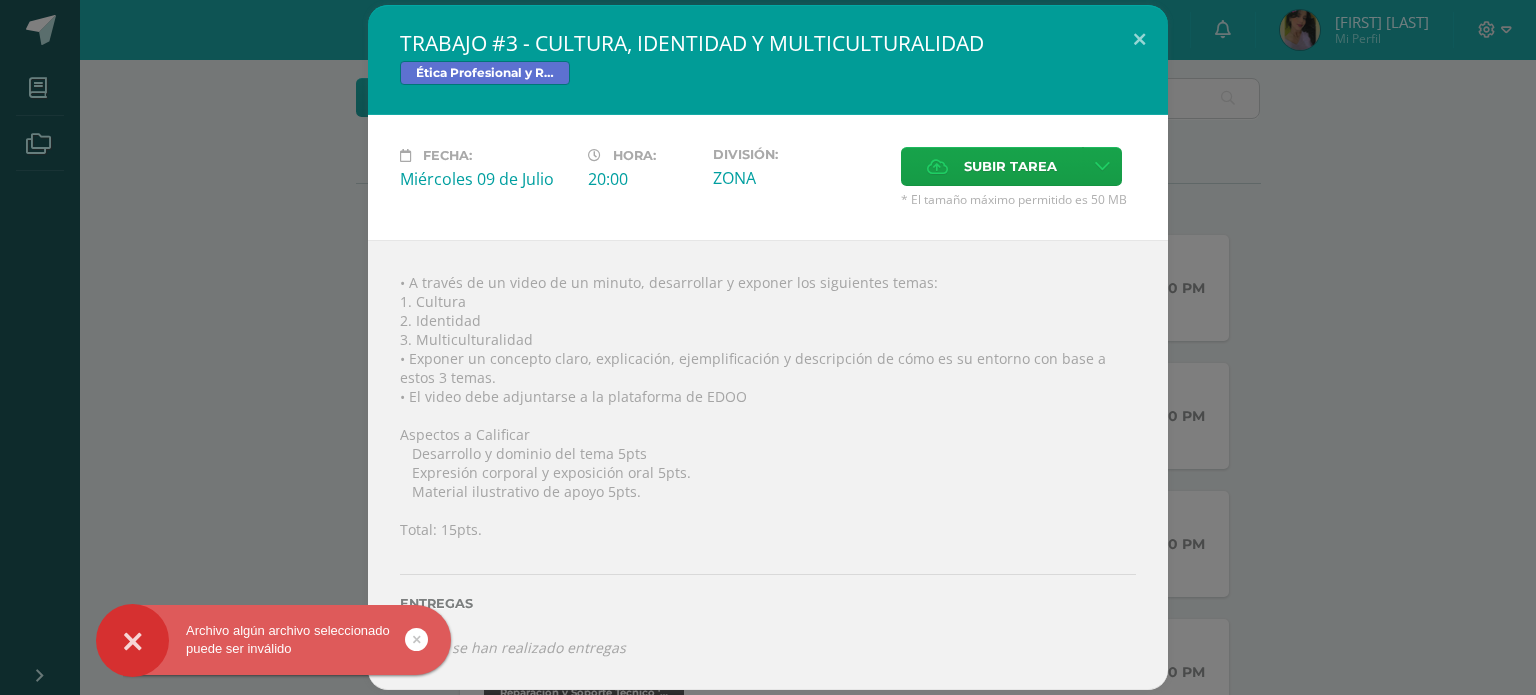click at bounding box center [417, 639] 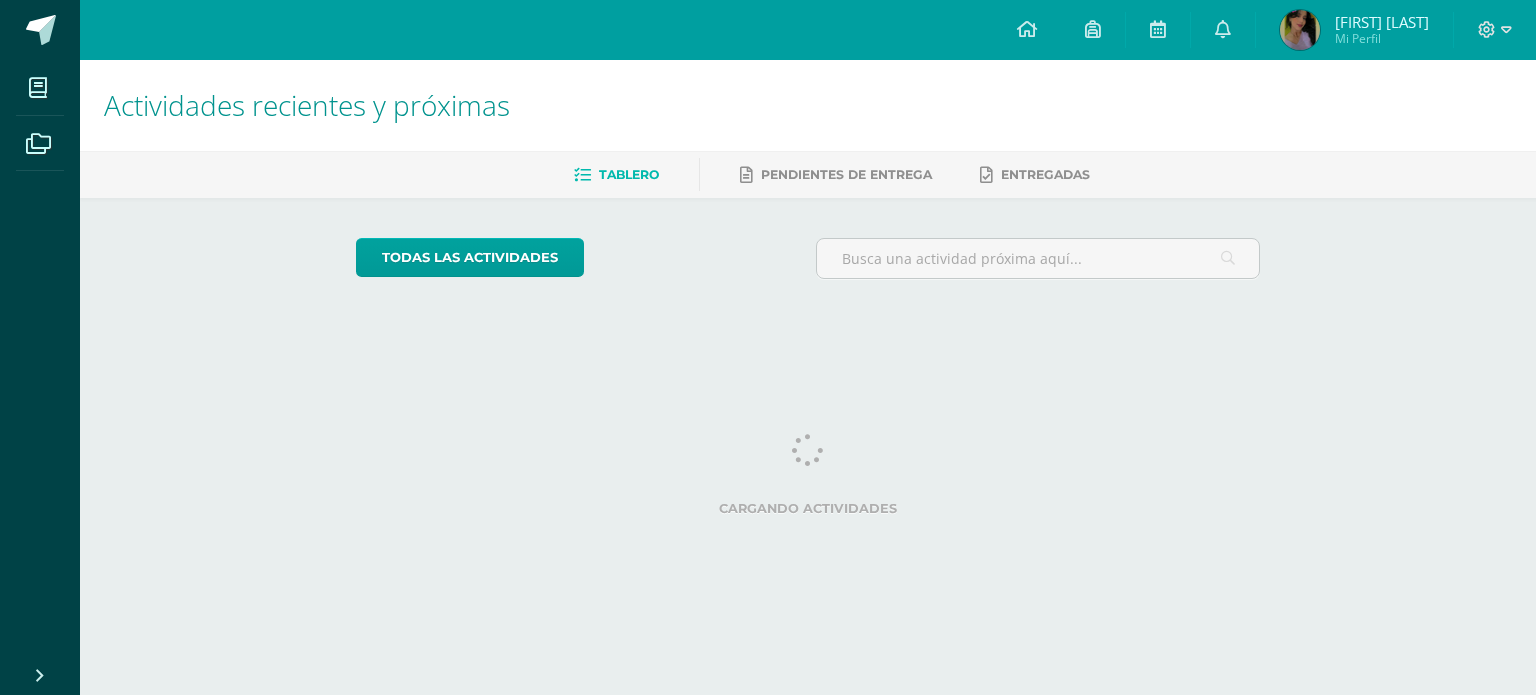 scroll, scrollTop: 0, scrollLeft: 0, axis: both 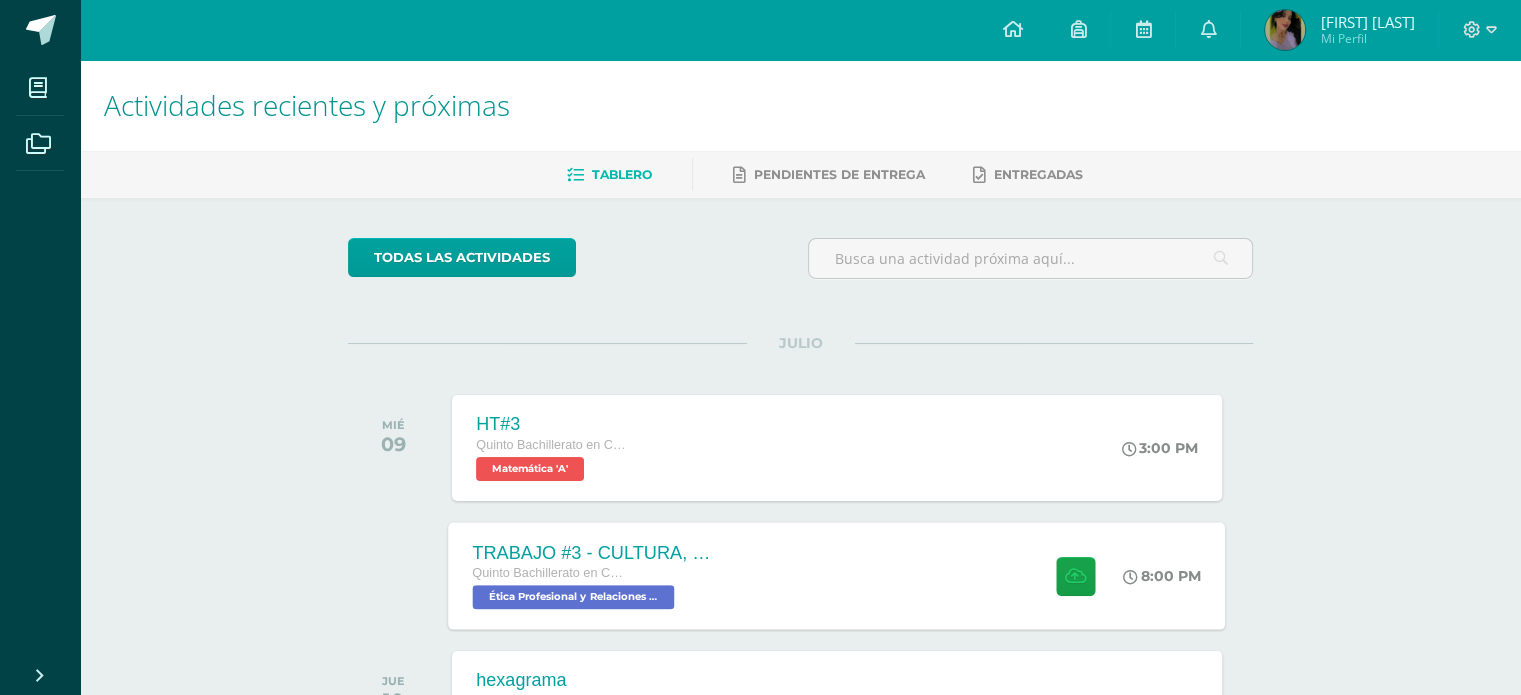 click at bounding box center [1071, 575] 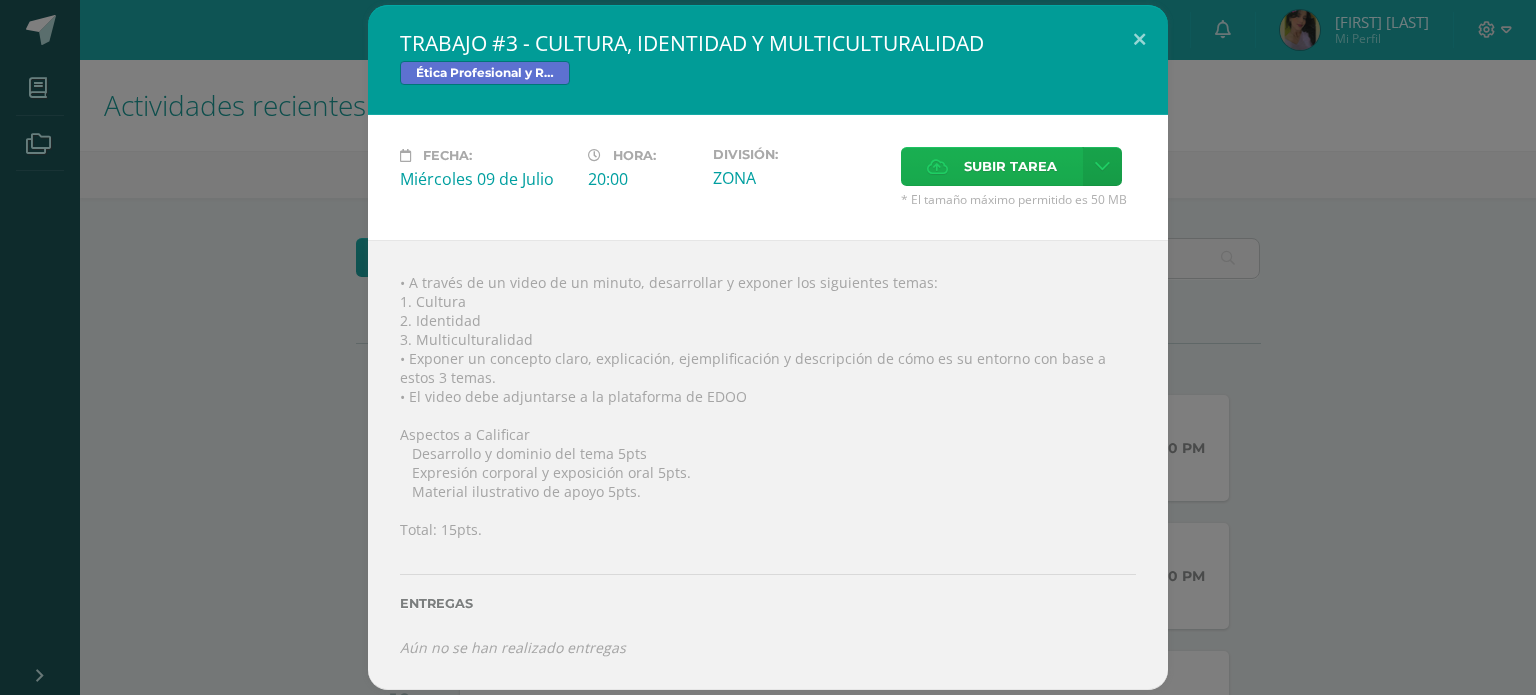 click on "Subir tarea" at bounding box center (1010, 166) 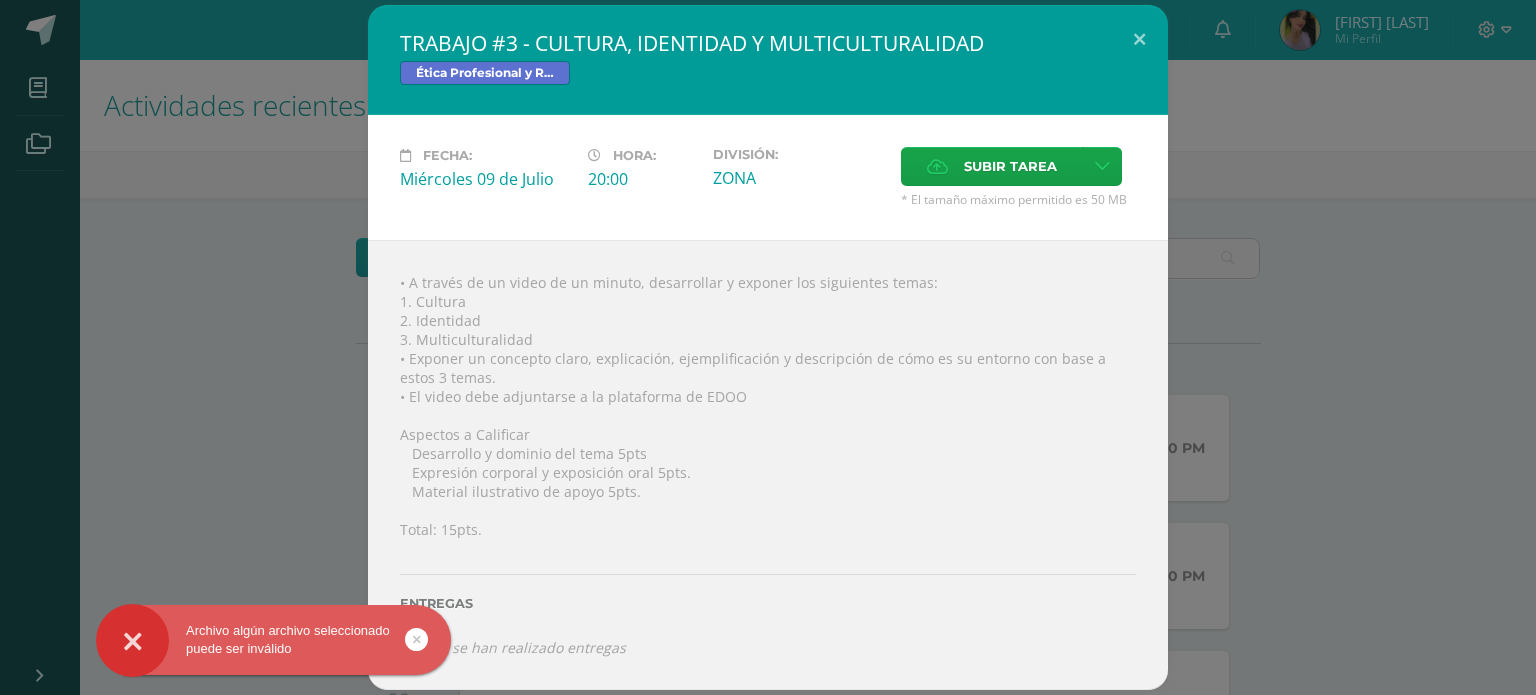 click at bounding box center [416, 639] 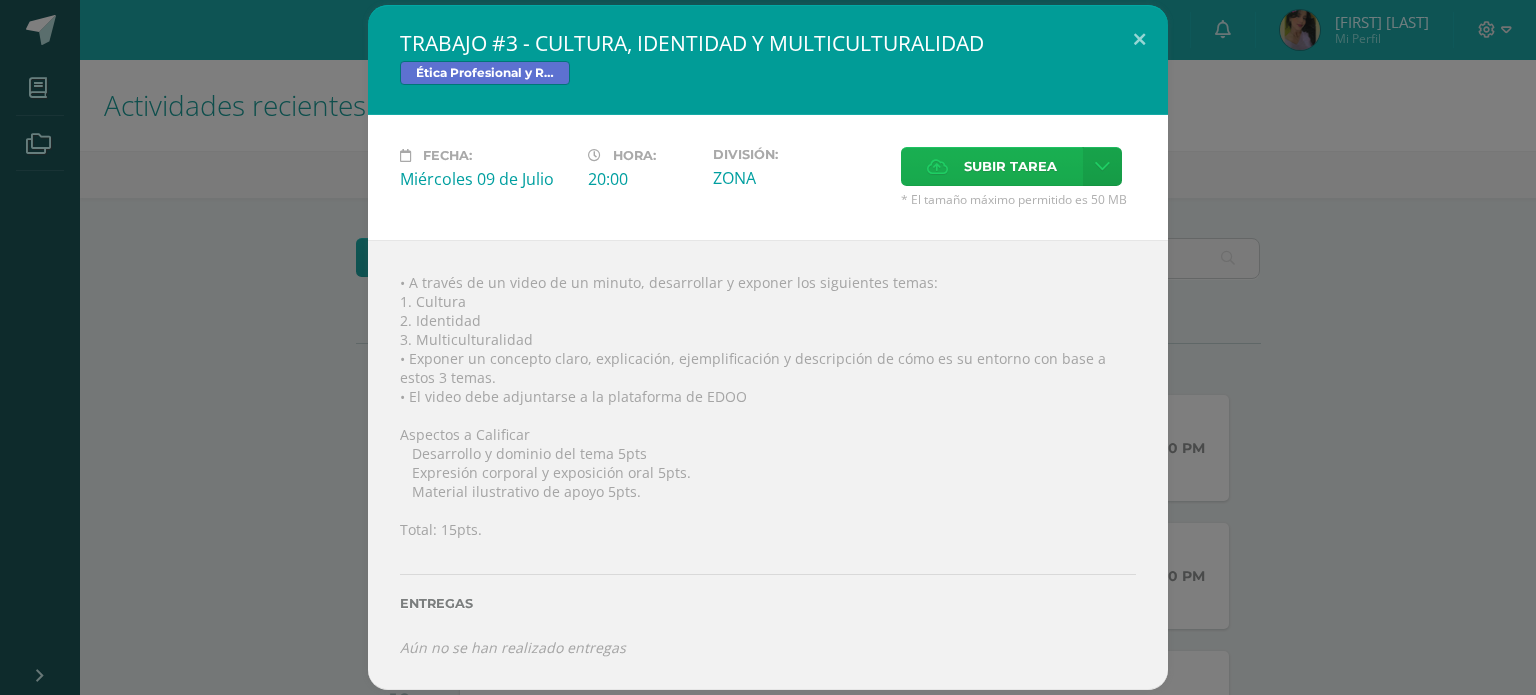 click on "Subir tarea" at bounding box center [1010, 166] 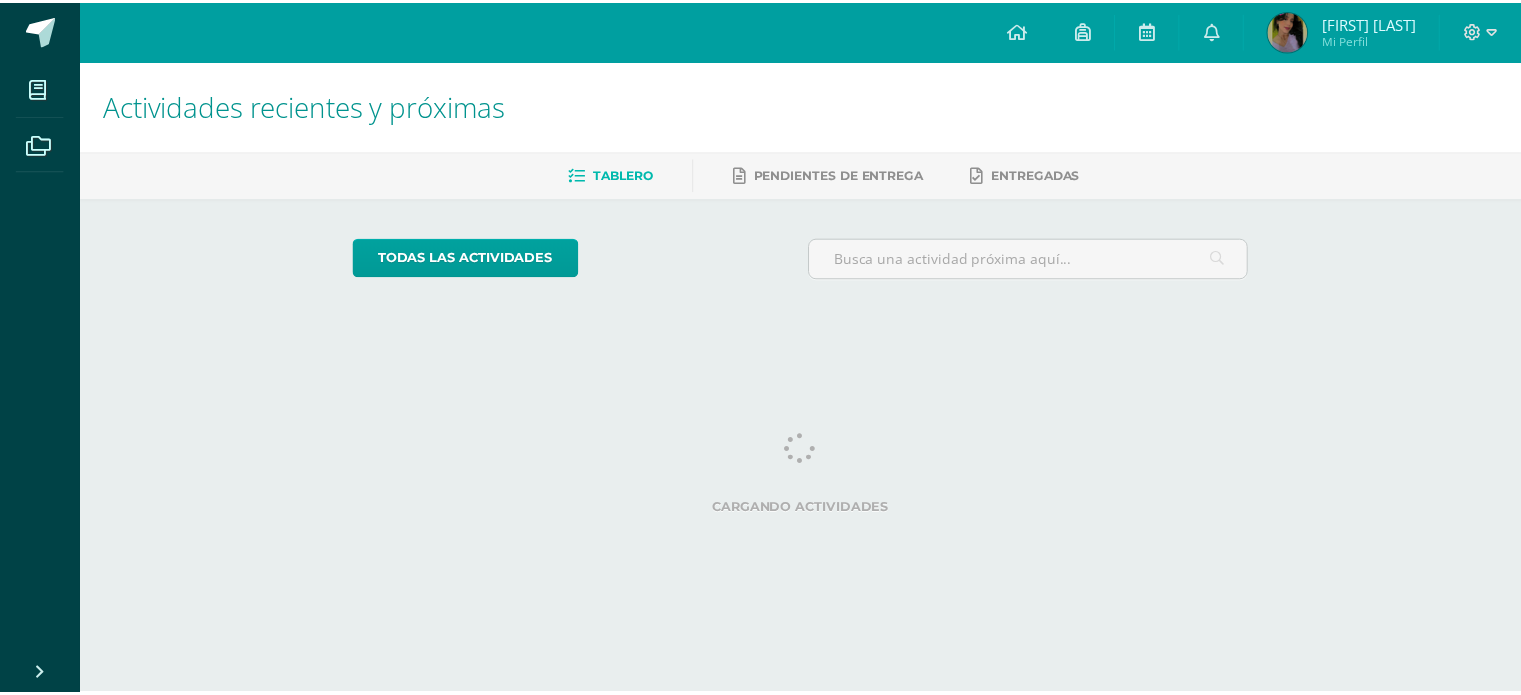 scroll, scrollTop: 0, scrollLeft: 0, axis: both 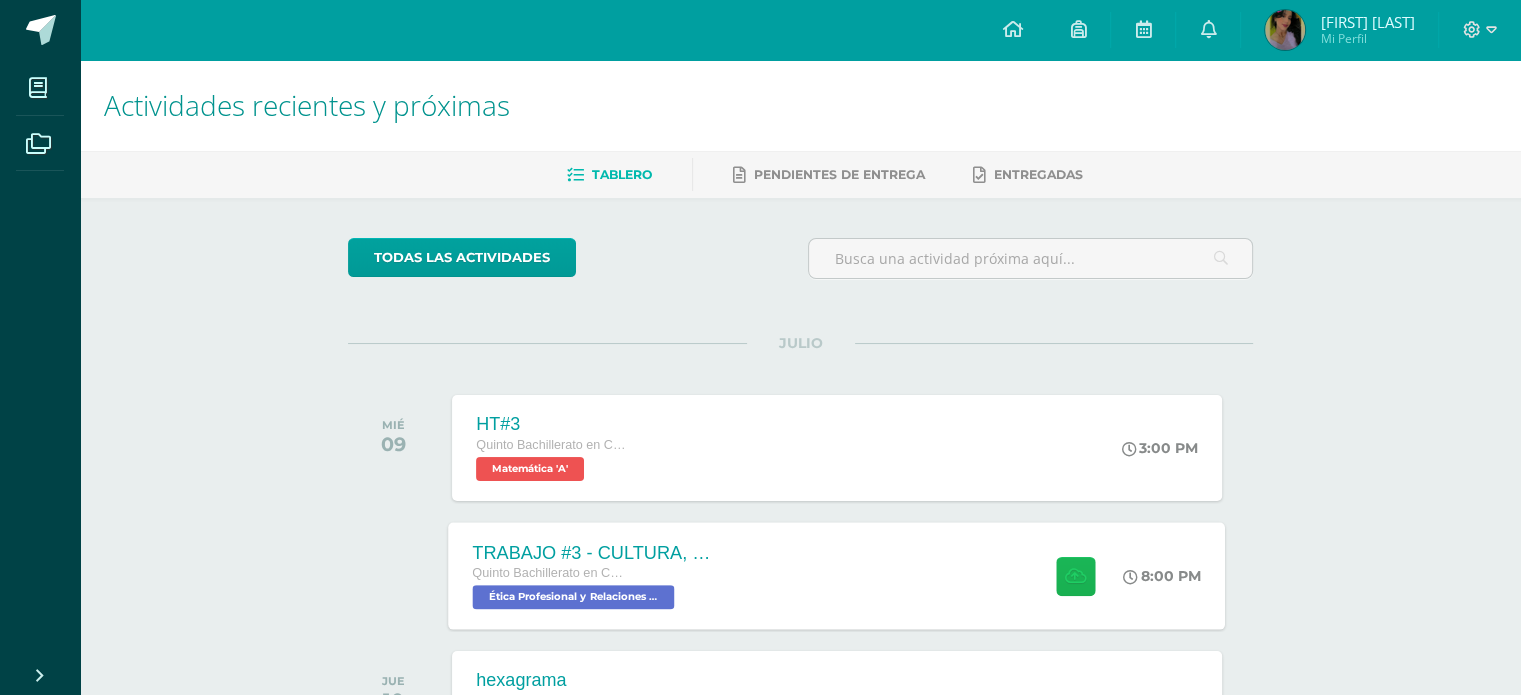 click at bounding box center [1075, 575] 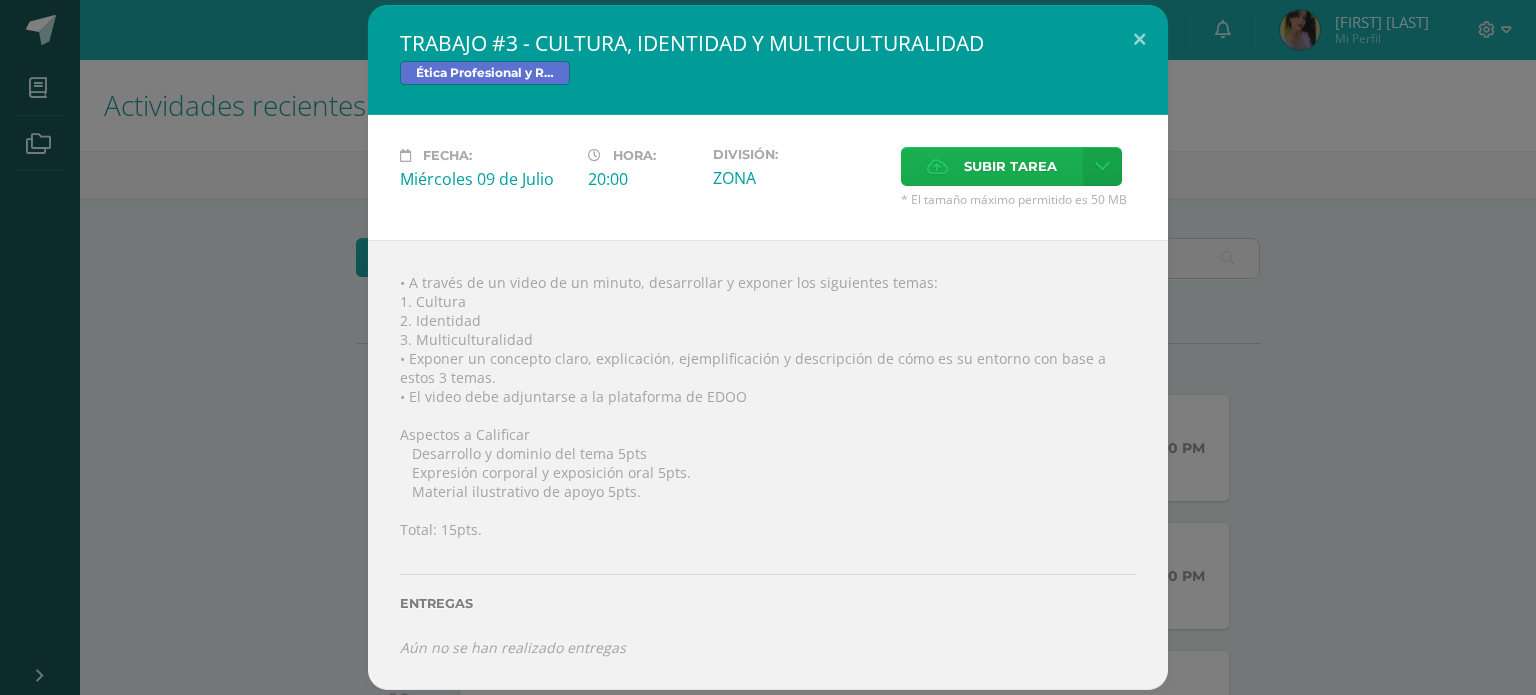 click on "Subir tarea" at bounding box center [1010, 166] 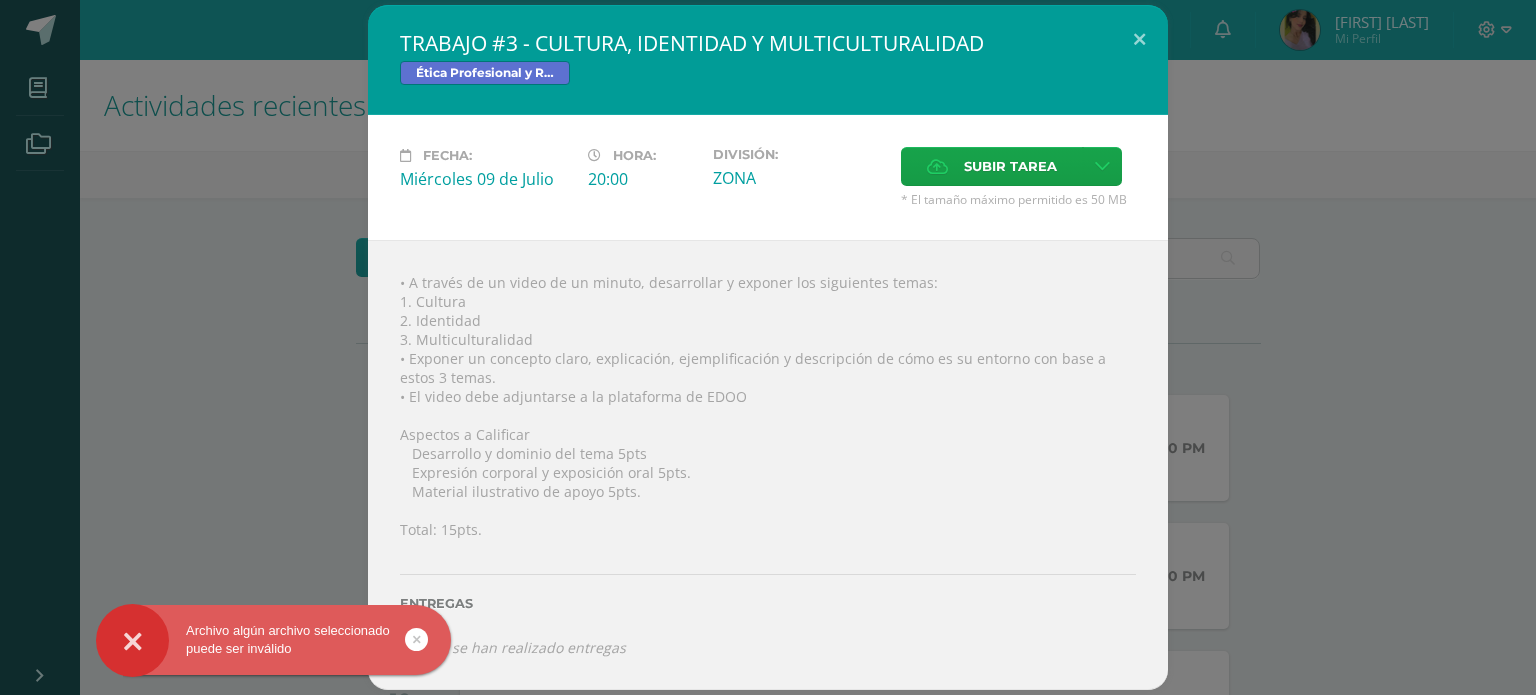 click at bounding box center (416, 639) 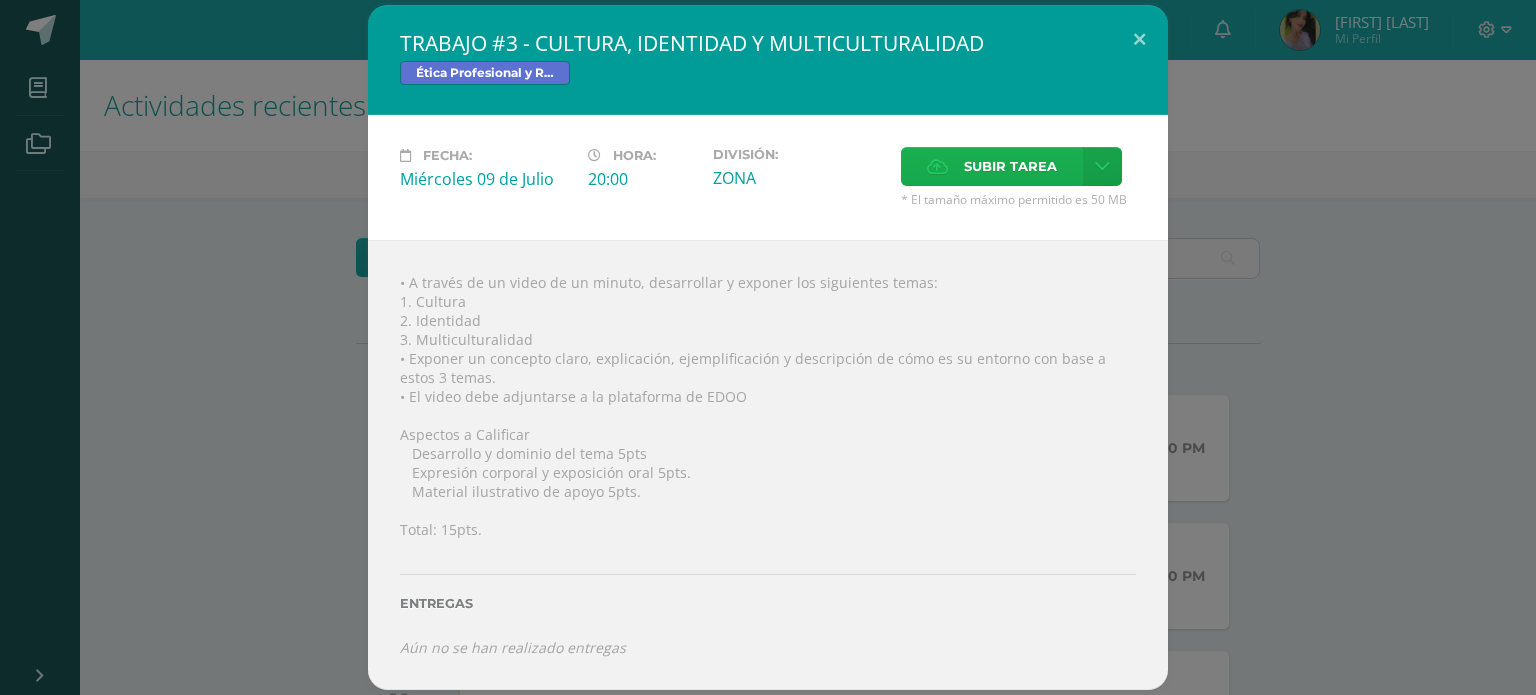 click on "Subir tarea" at bounding box center [1010, 166] 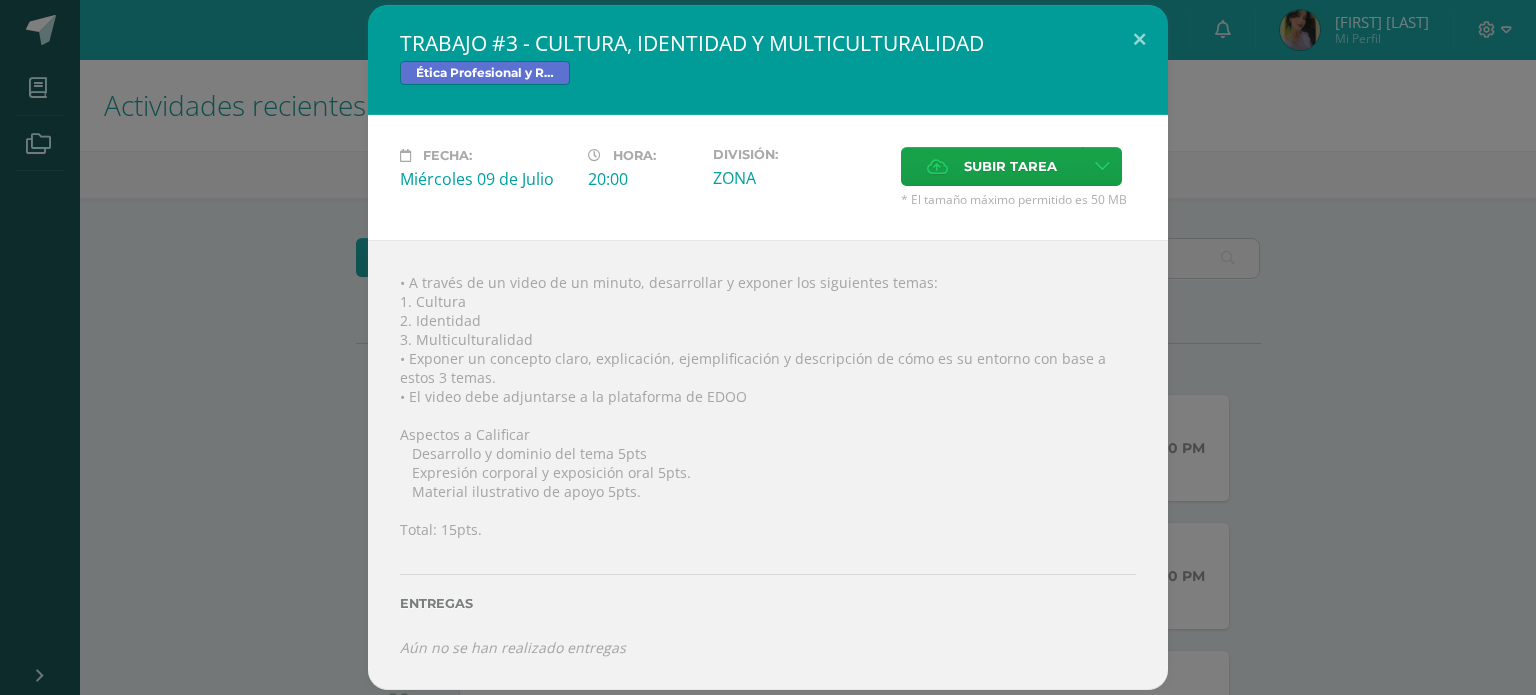 click on "•	A través de un video de un minuto, desarrollar y exponer los siguientes temas: 1.	Cultura 2.	Identidad  3.	Multiculturalidad  •	Exponer un concepto claro, explicación, ejemplificación y descripción de cómo es su entorno con base a estos 3 temas.   •	El video debe adjuntarse a la plataforma de EDOO 	Aspectos a Calificar 		Desarrollo y dominio del tema 5pts 		Expresión corporal y exposición oral 5pts.  		Material ilustrativo de apoyo 5pts.  	 	Total: 15pts.
Entregas
Aún no se han realizado entregas
¿Deseas retirar la entrega  ?" at bounding box center [768, 464] 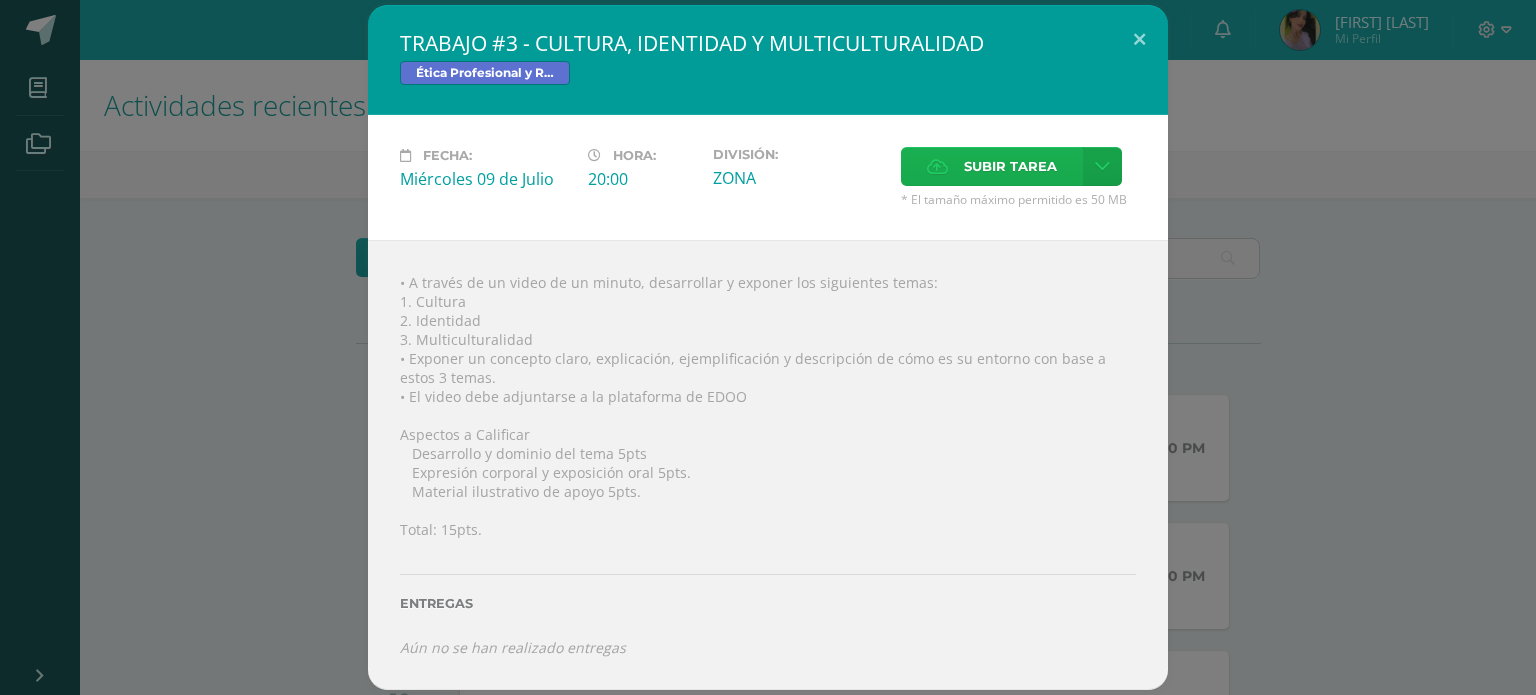 click on "Subir tarea" at bounding box center [1010, 166] 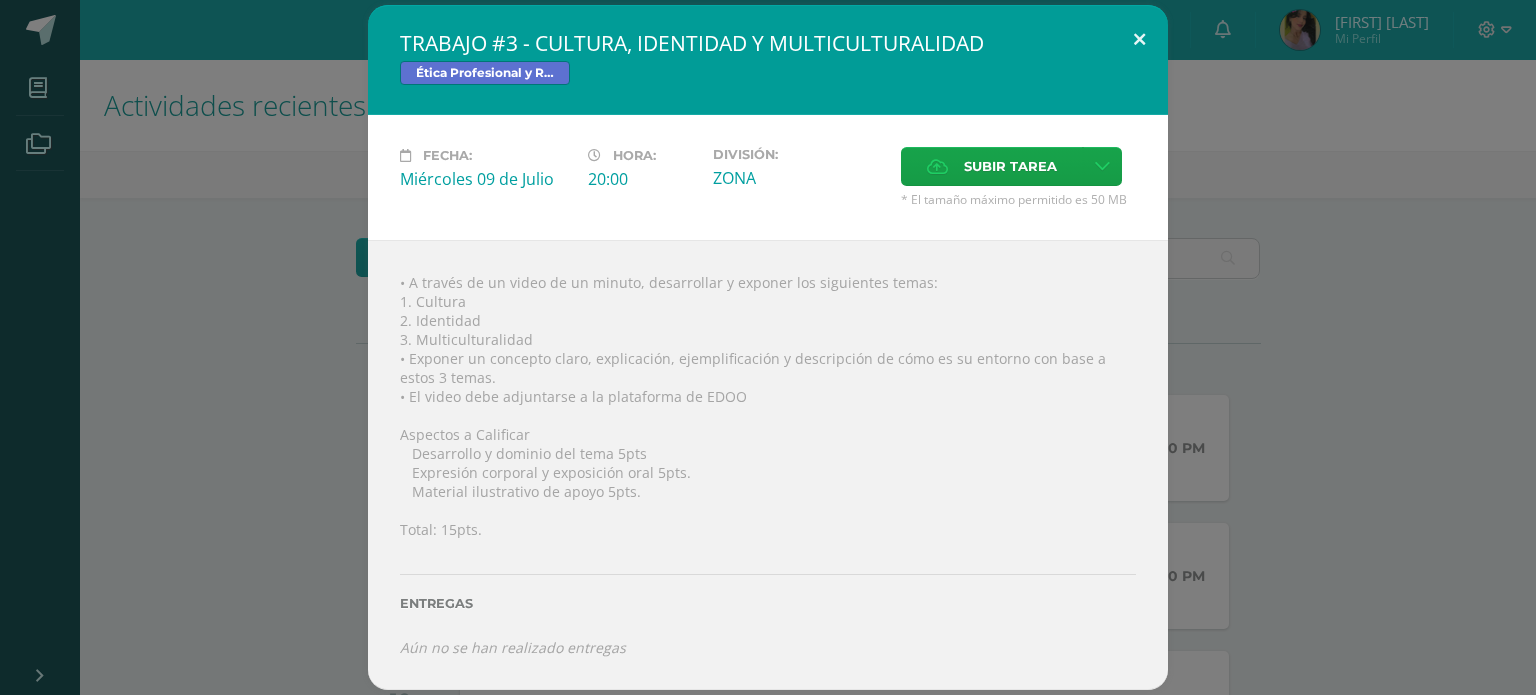 click at bounding box center (1139, 39) 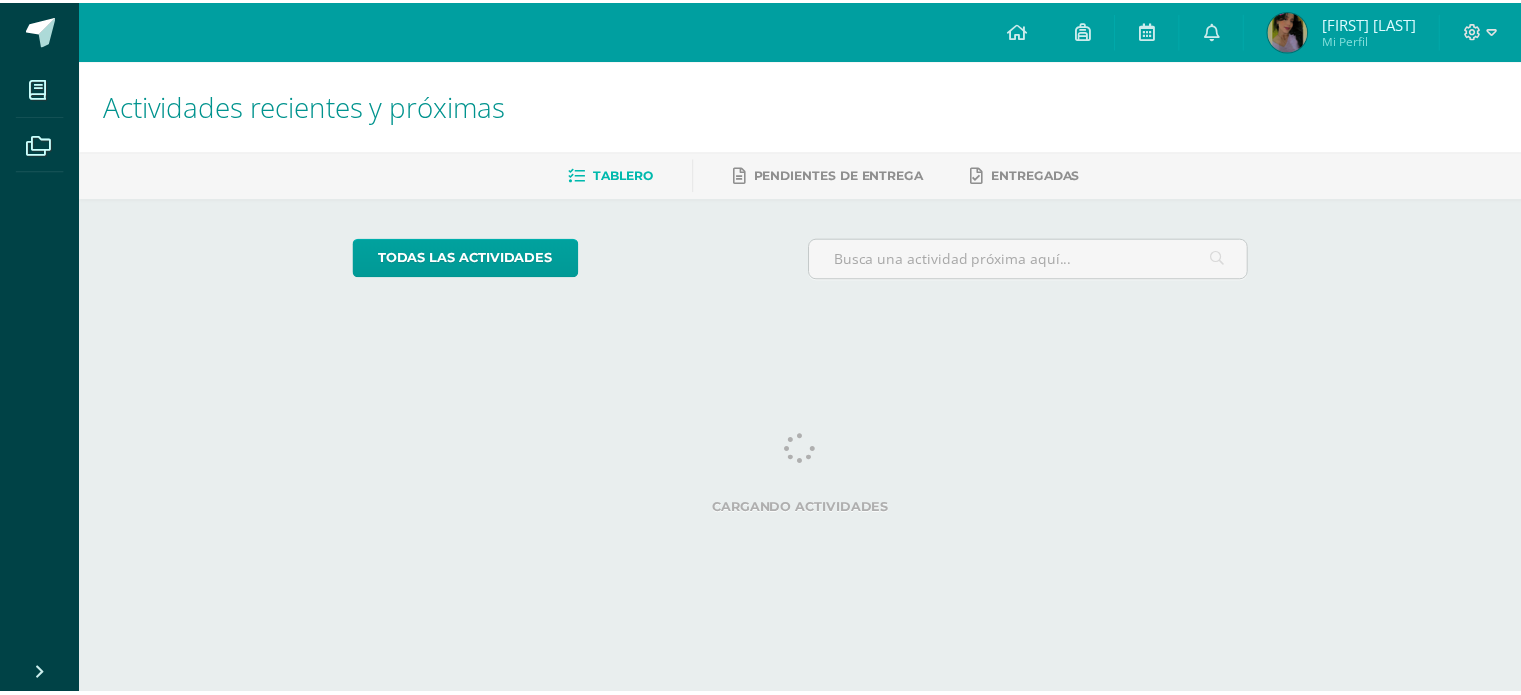 scroll, scrollTop: 0, scrollLeft: 0, axis: both 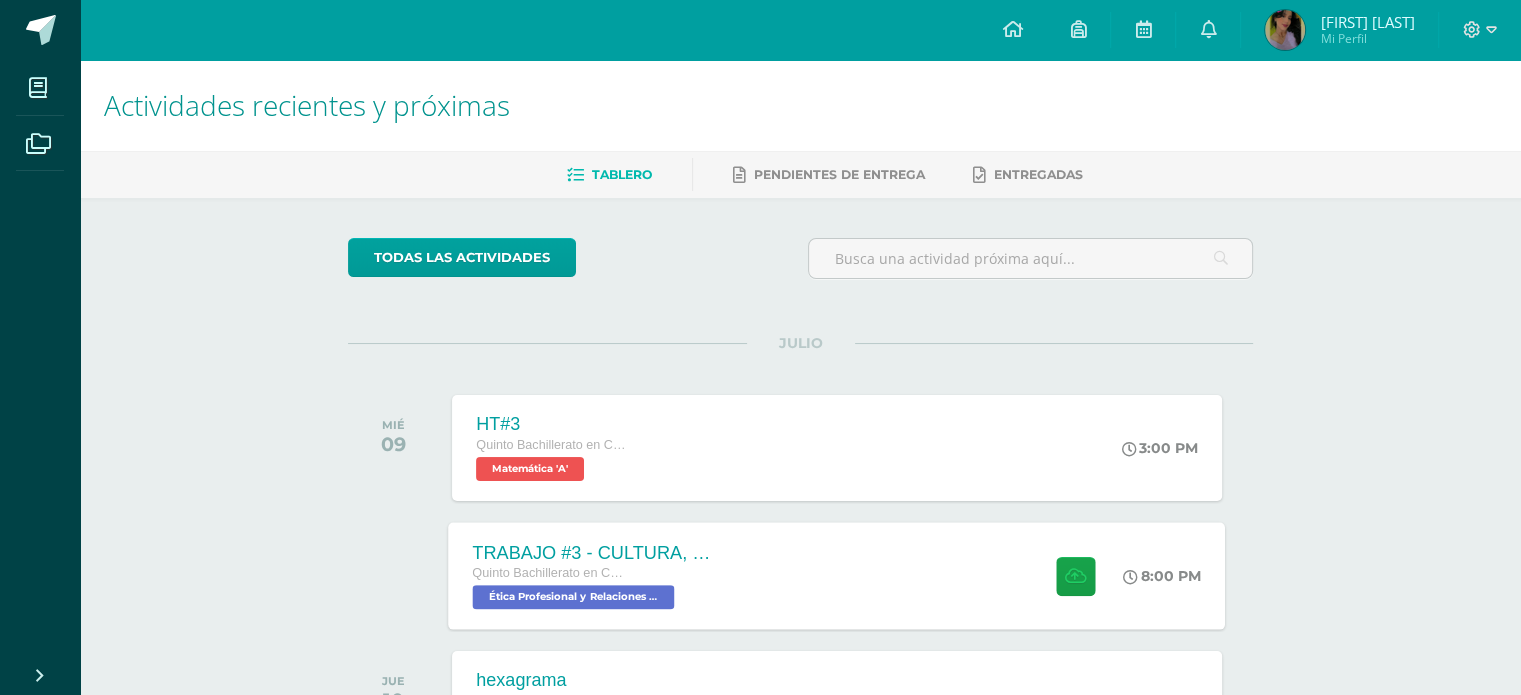 click at bounding box center [1071, 575] 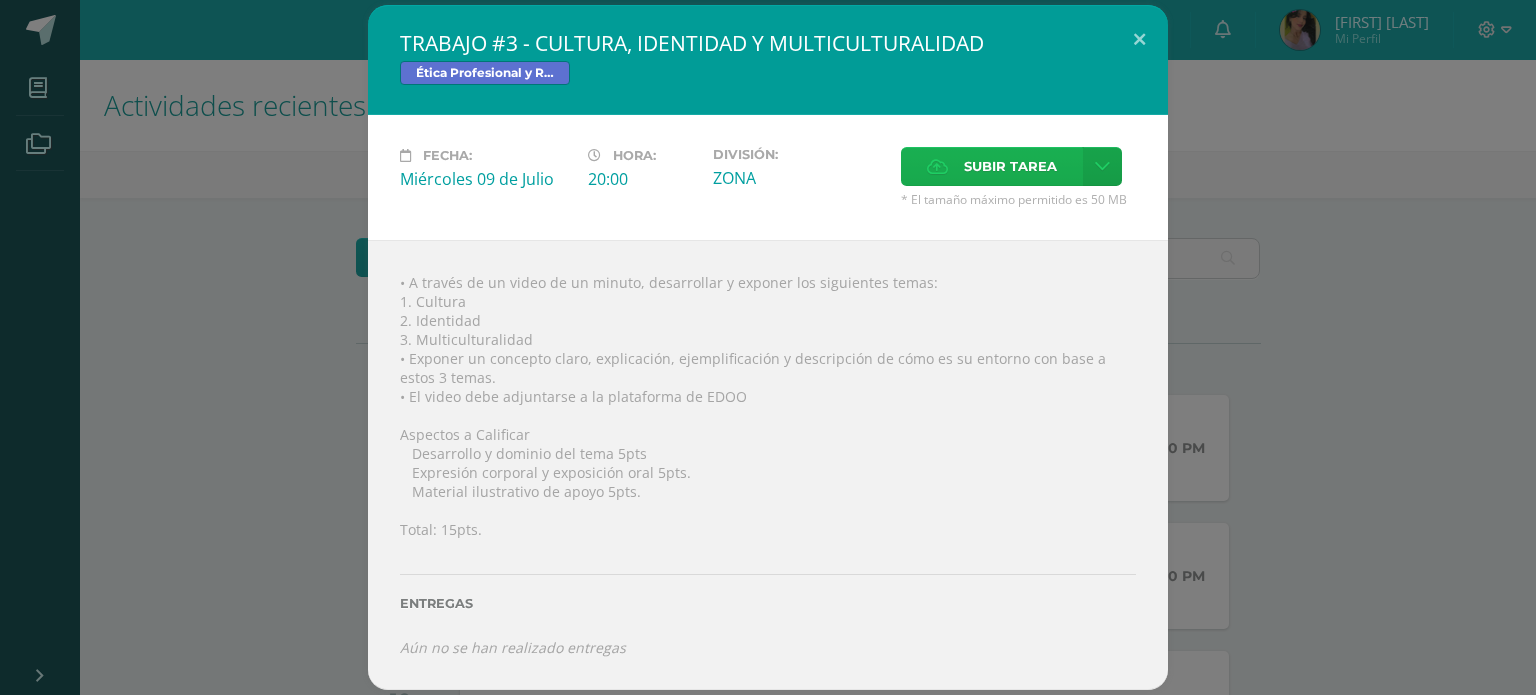 click on "Subir tarea" at bounding box center (1010, 166) 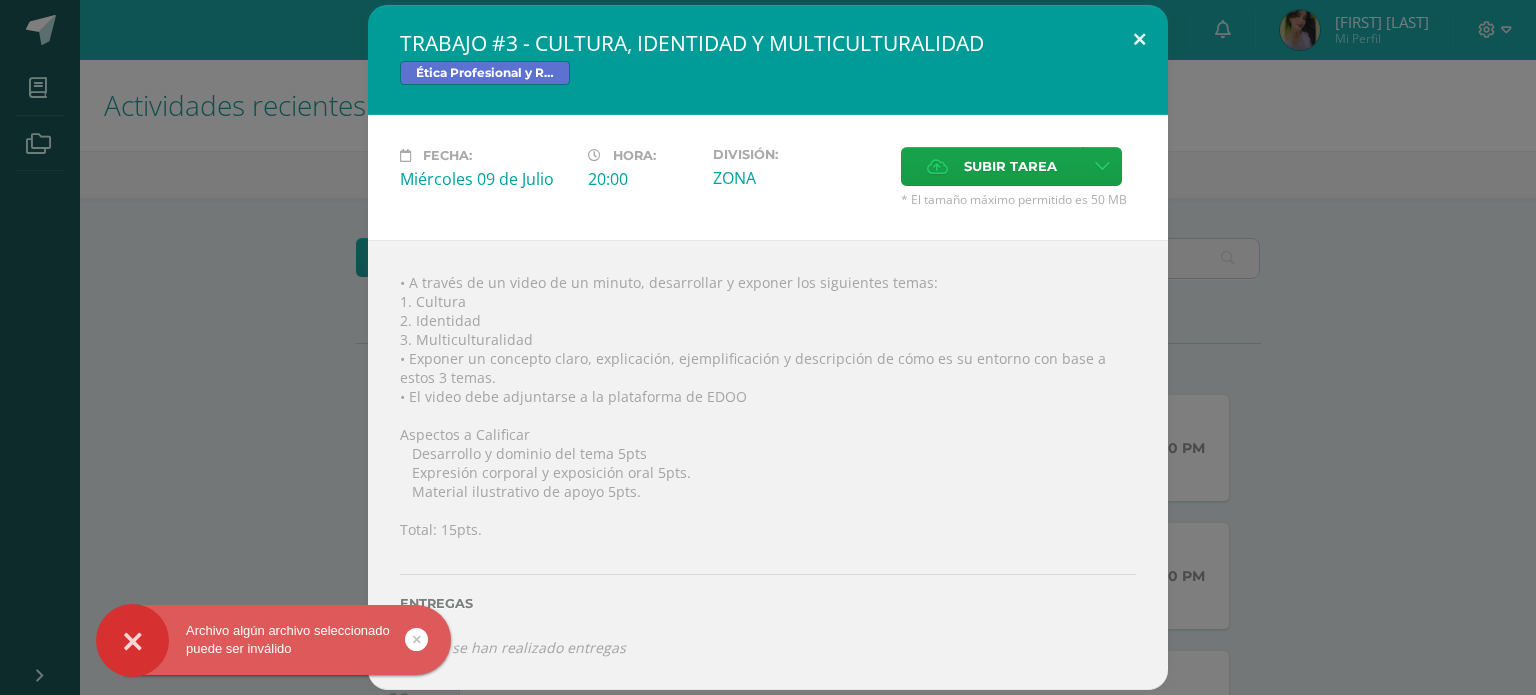 click at bounding box center (1139, 39) 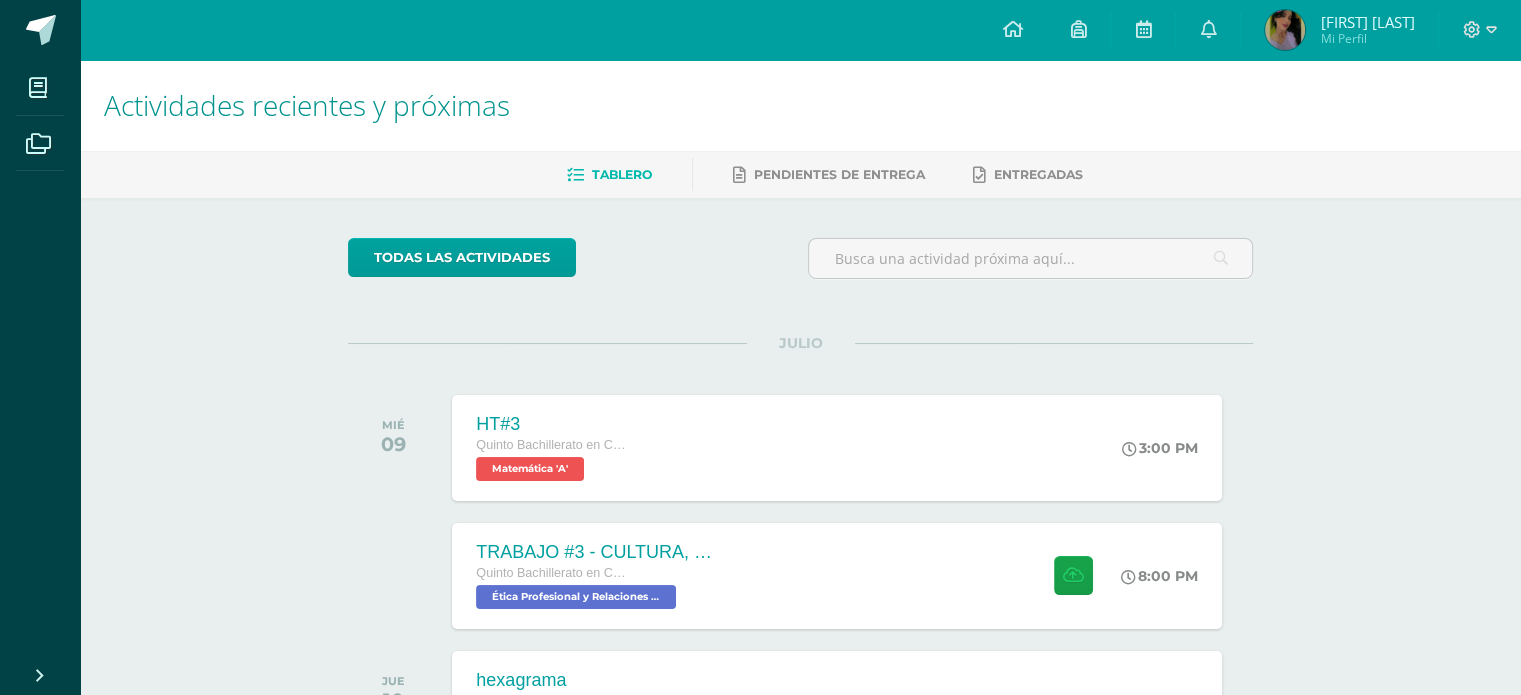 click at bounding box center [1285, 30] 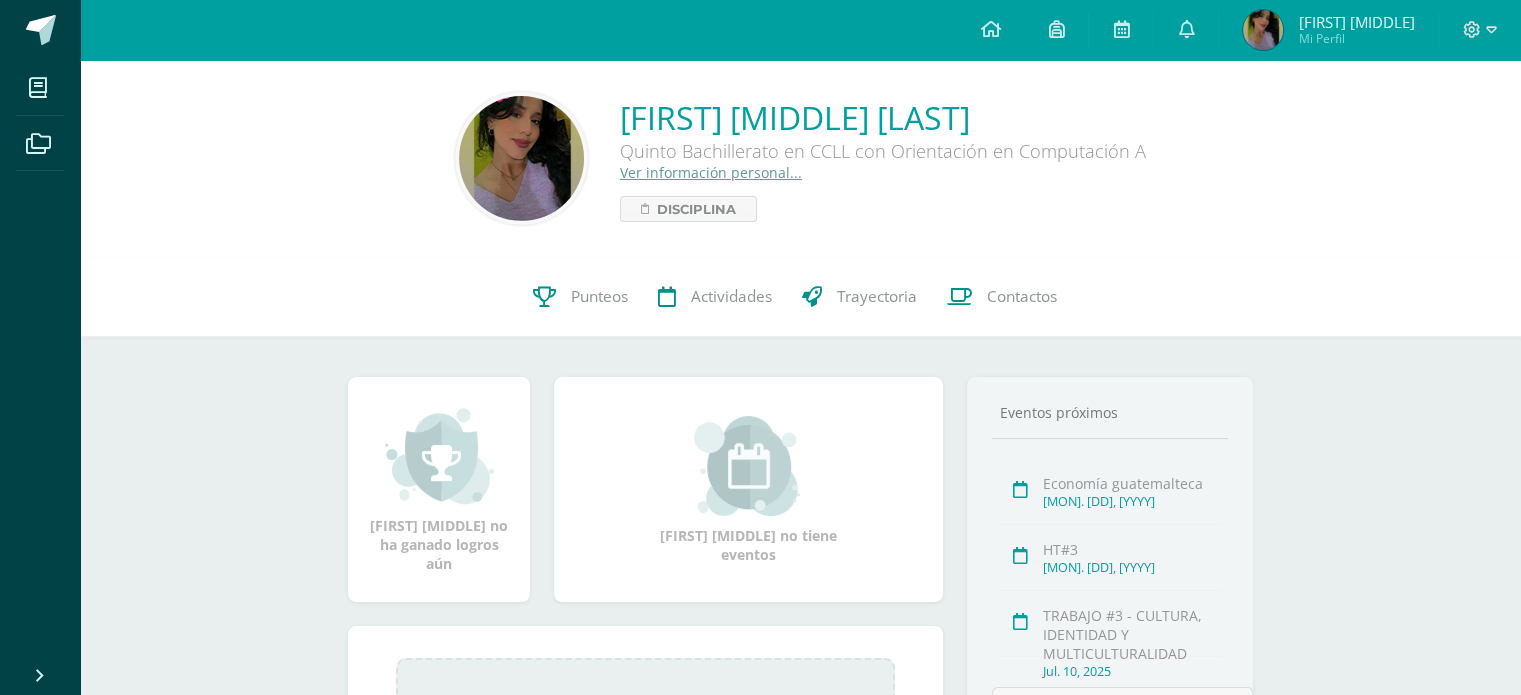 scroll, scrollTop: 281, scrollLeft: 0, axis: vertical 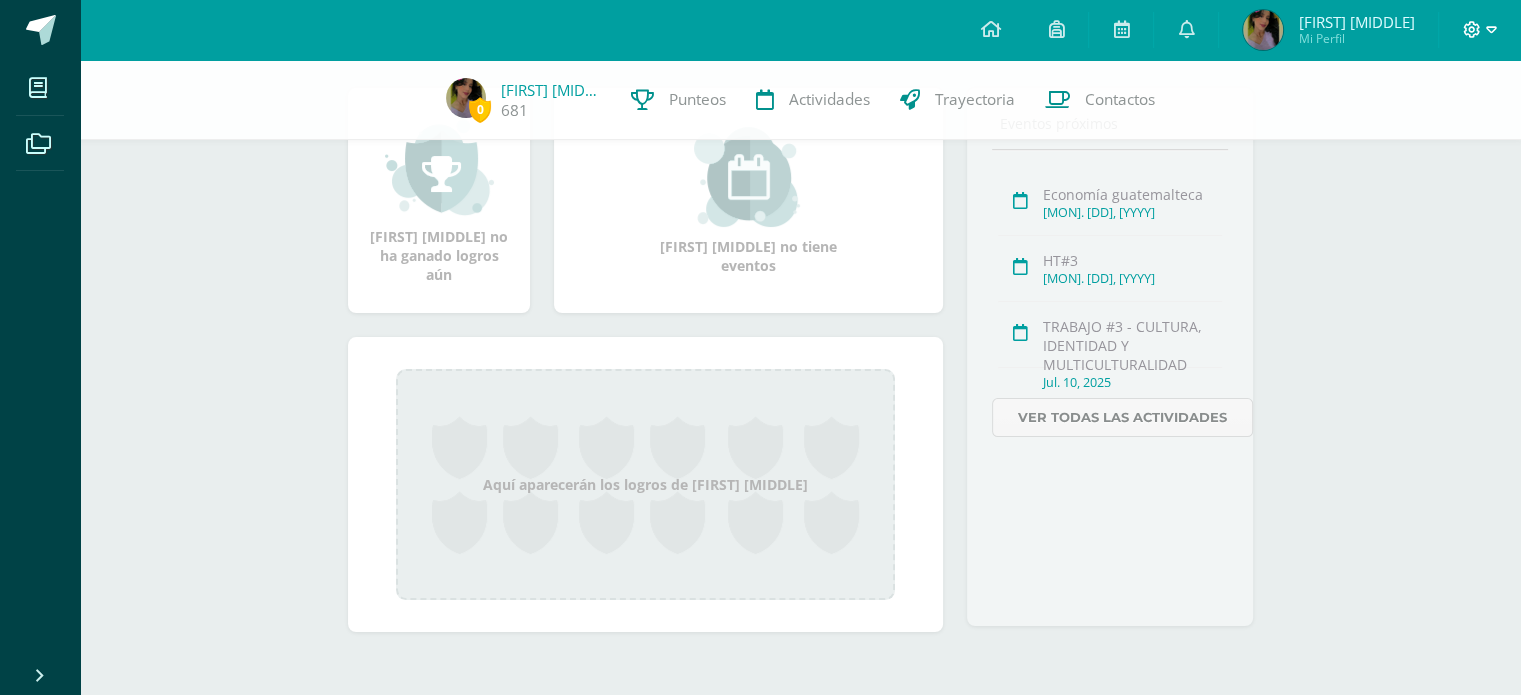 click at bounding box center (1472, 30) 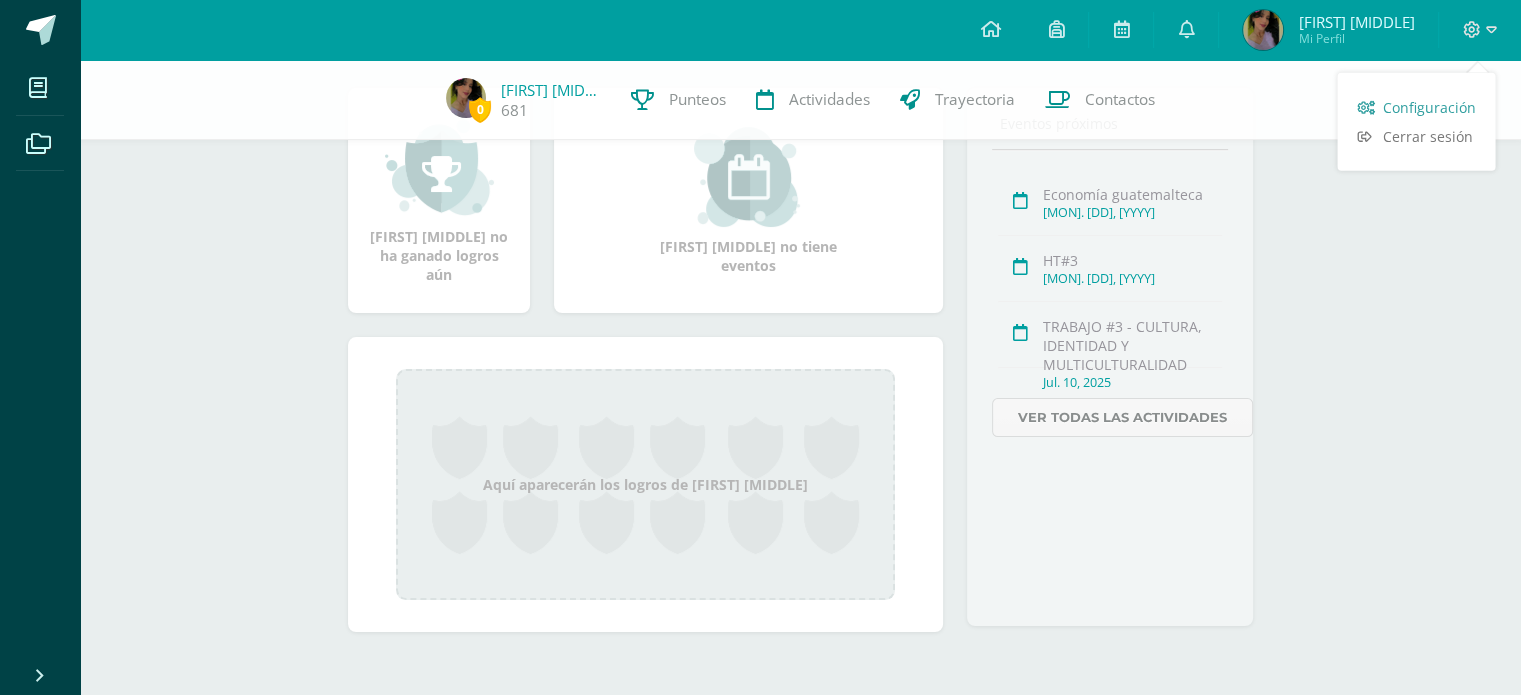 click on "Configuración" at bounding box center (1428, 107) 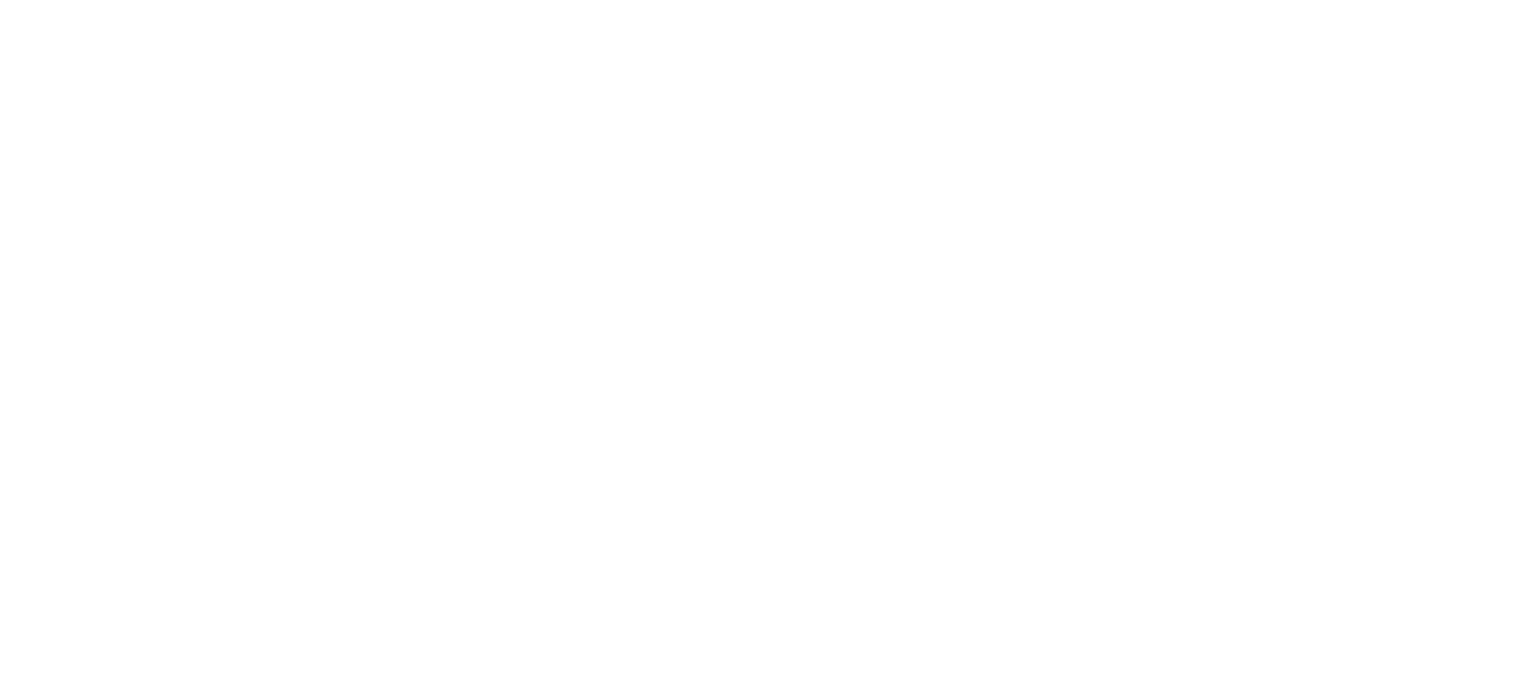 scroll, scrollTop: 0, scrollLeft: 0, axis: both 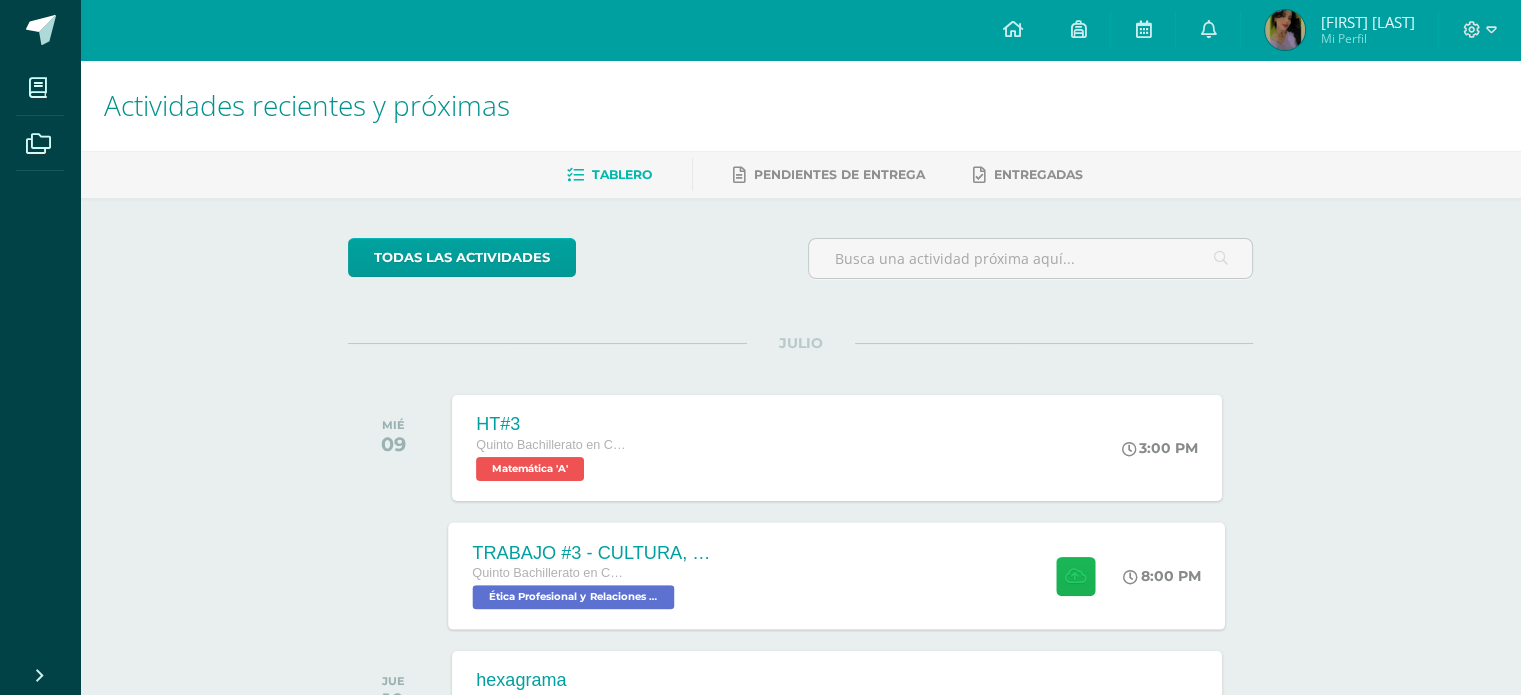 click at bounding box center [1075, 575] 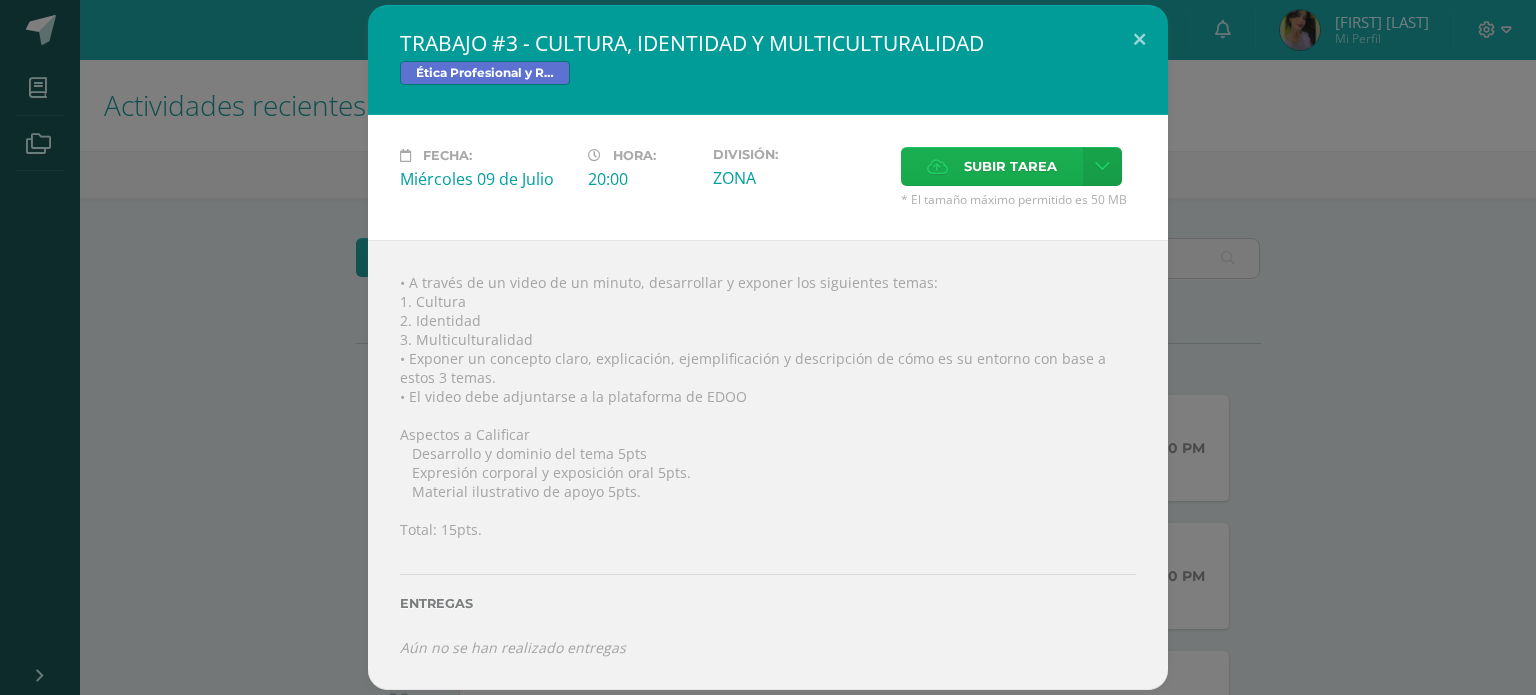 click on "Subir tarea" at bounding box center [1010, 166] 